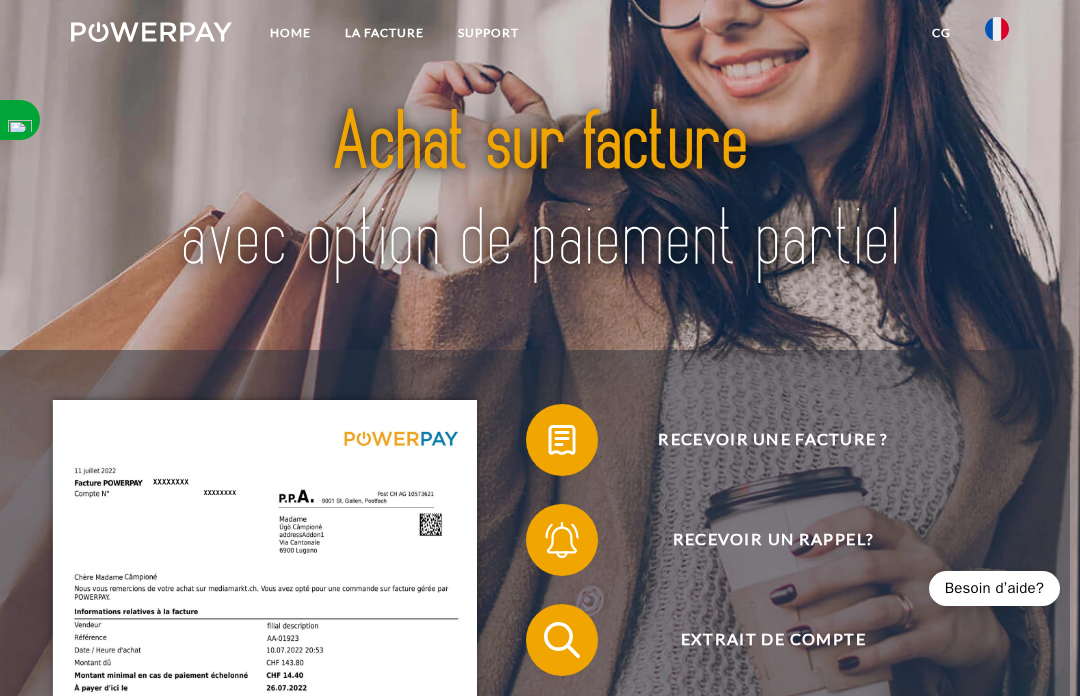 scroll, scrollTop: 0, scrollLeft: 0, axis: both 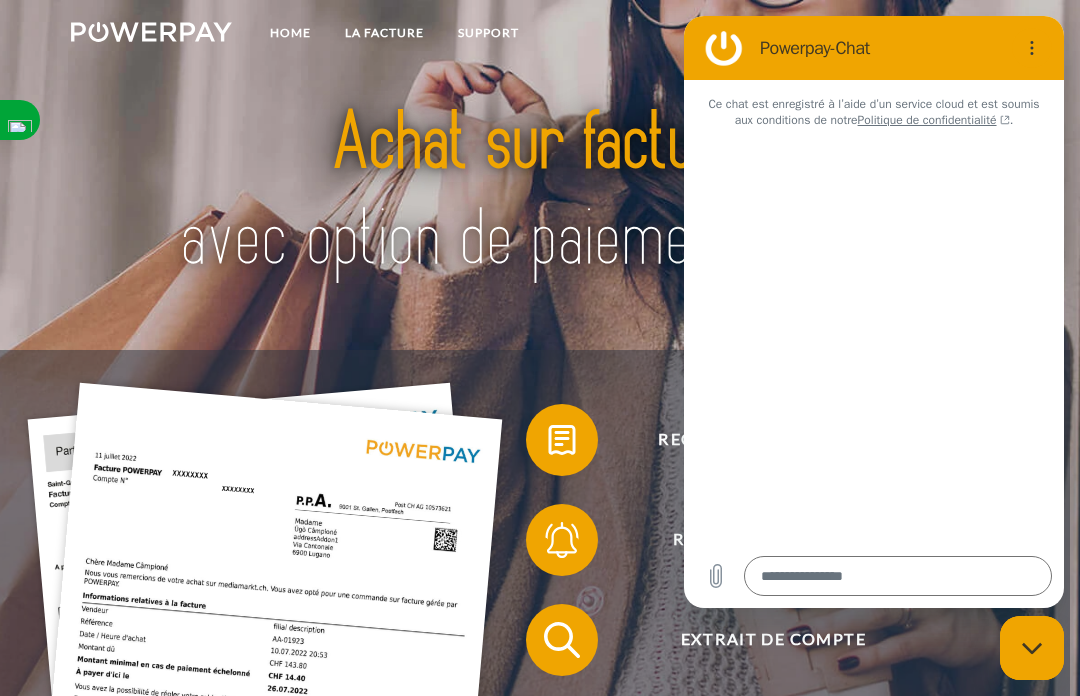 type on "*" 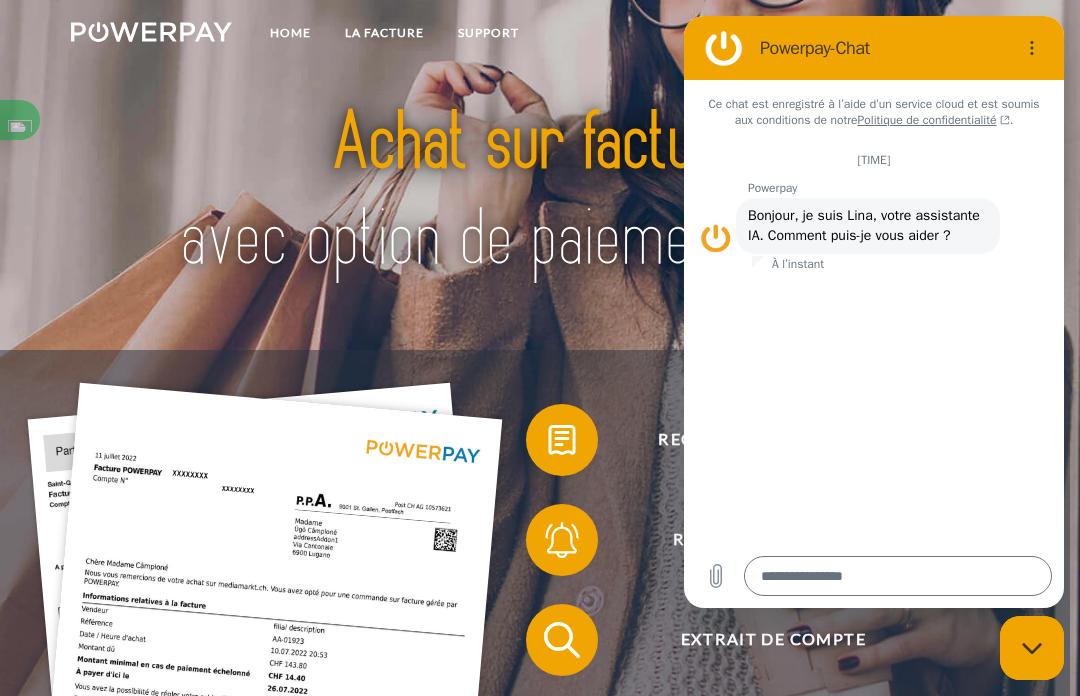 click at bounding box center (898, 576) 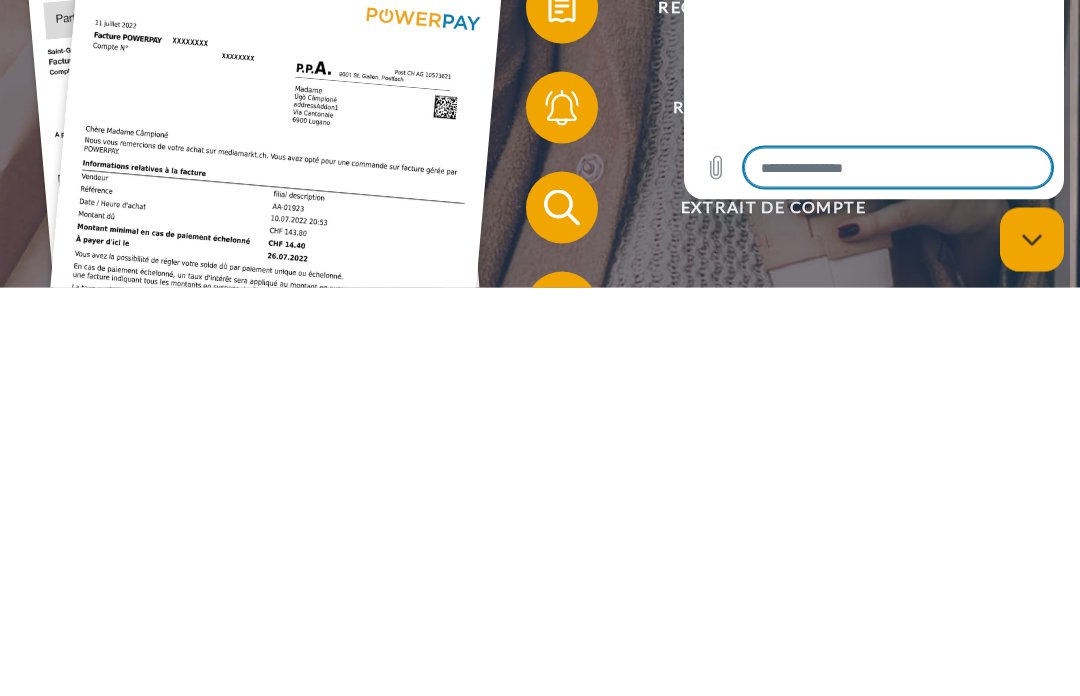 type on "*" 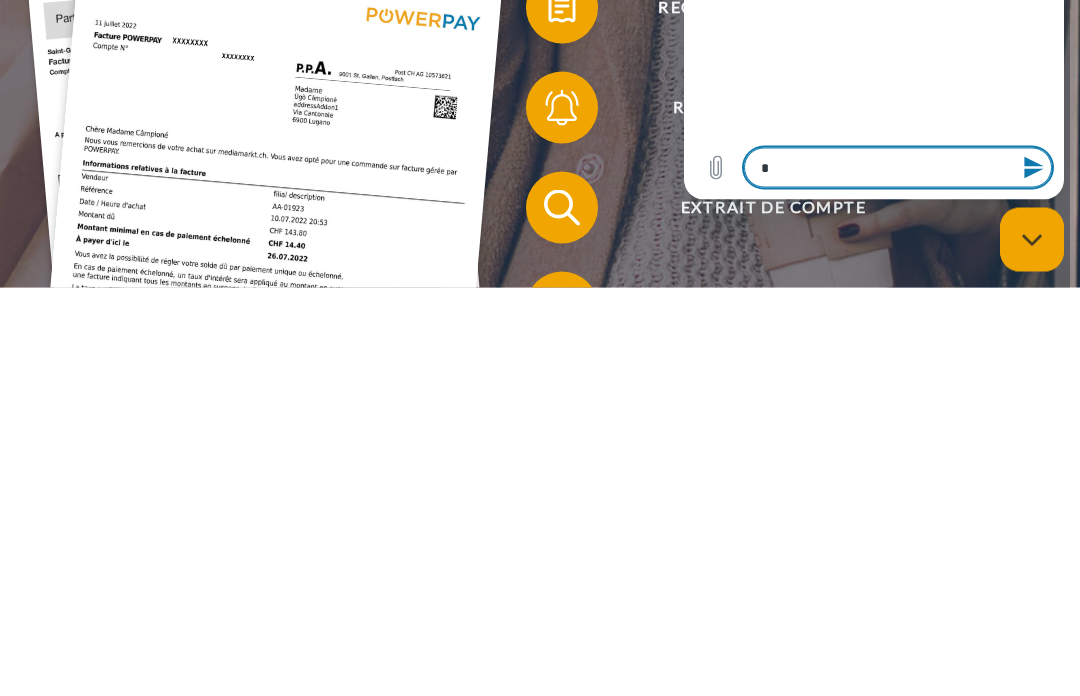 type on "**" 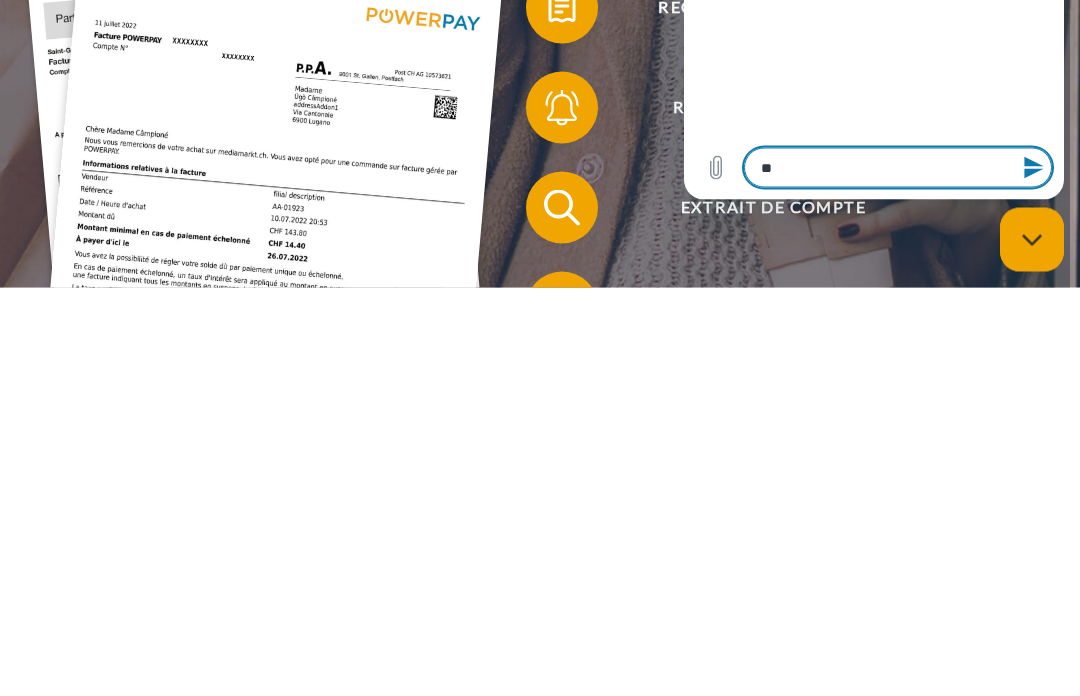 type on "*" 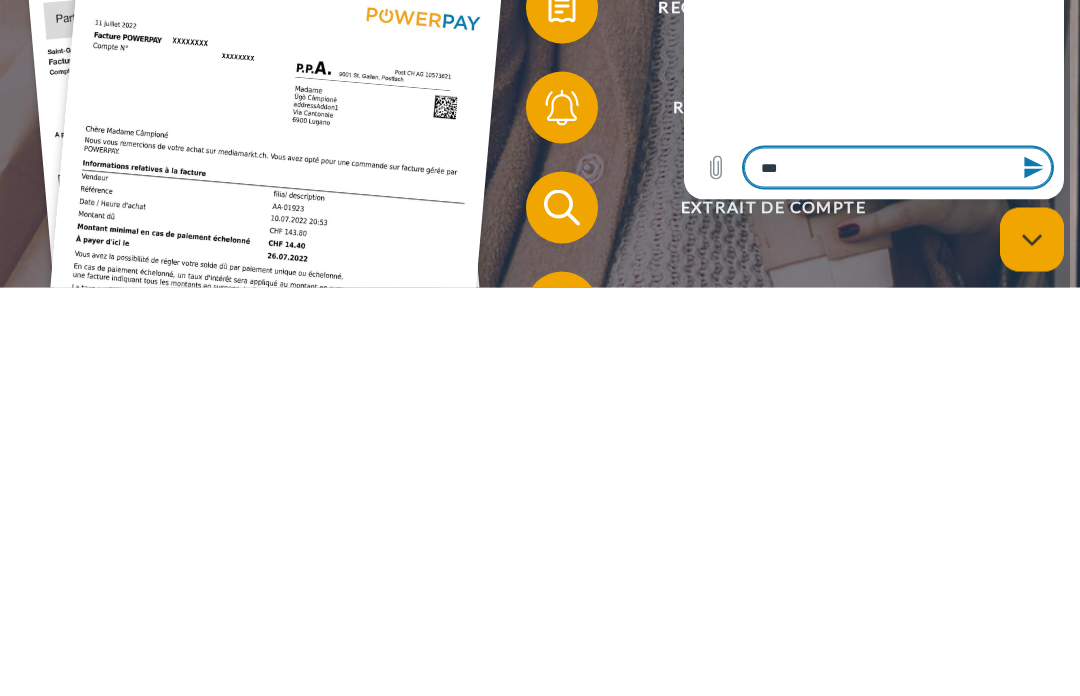 type on "*" 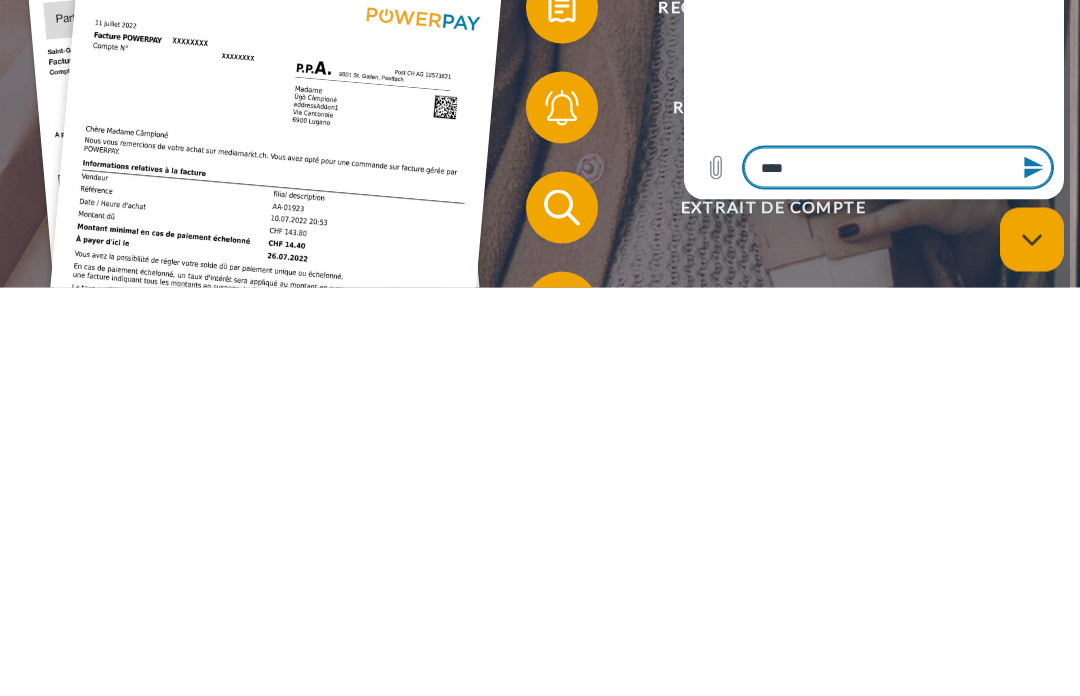 type on "*" 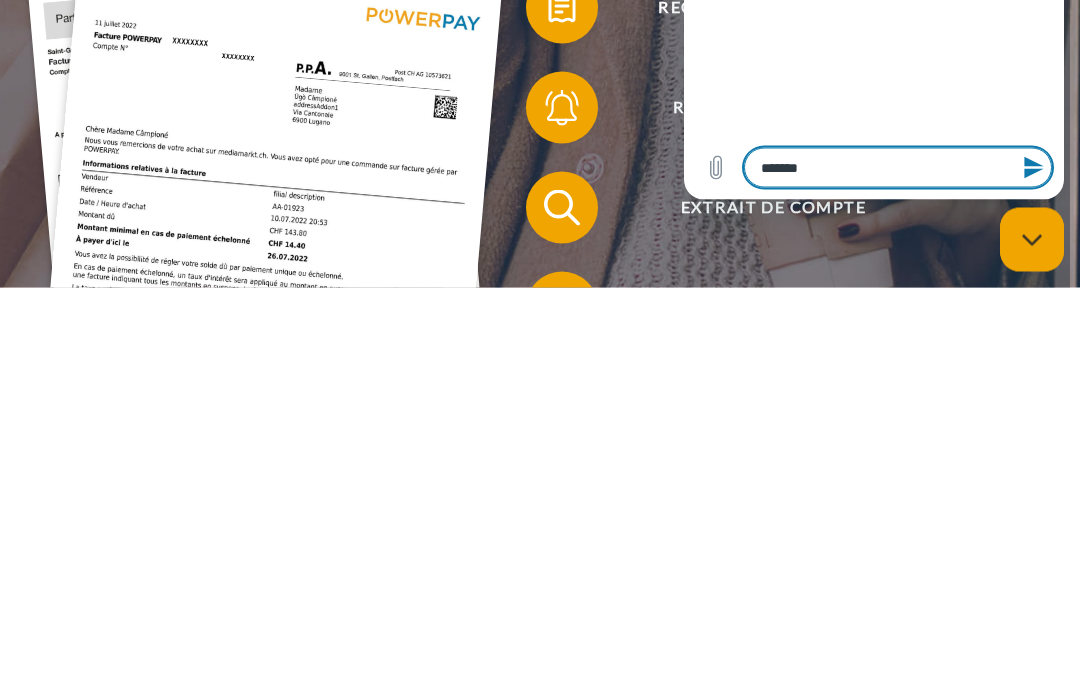 type on "*******" 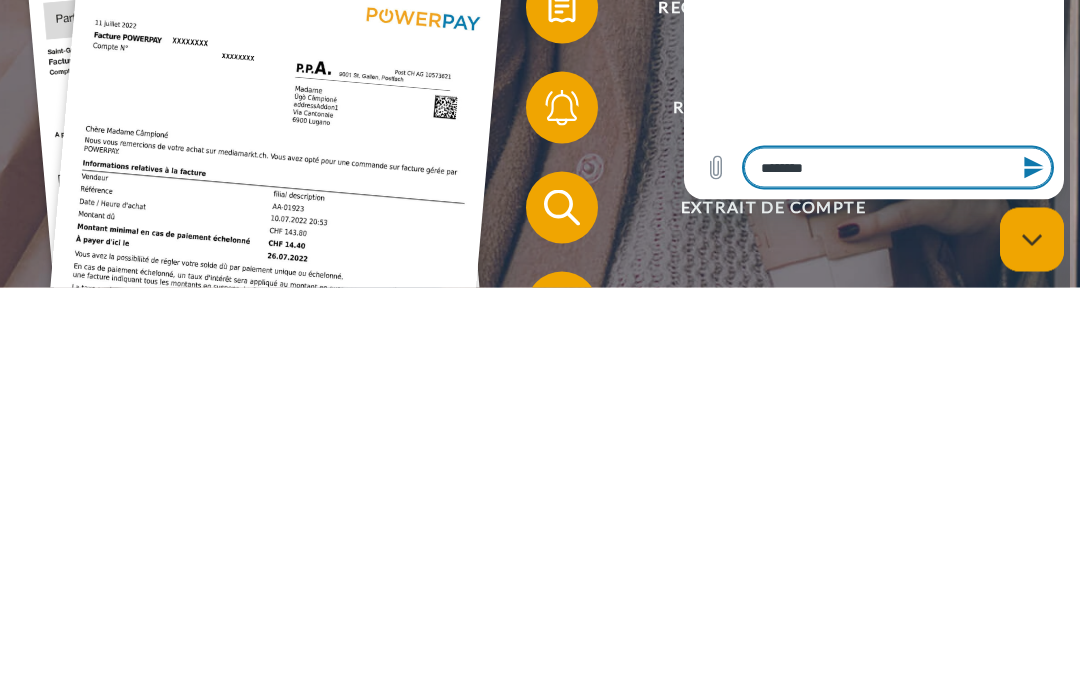 type on "*******" 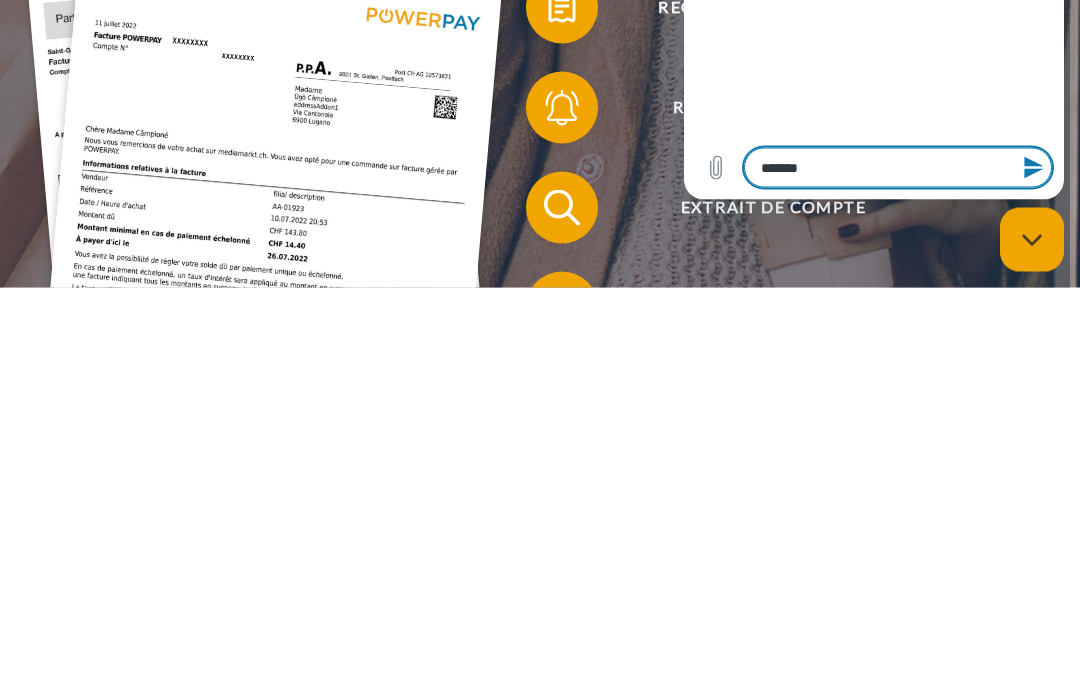 type on "********" 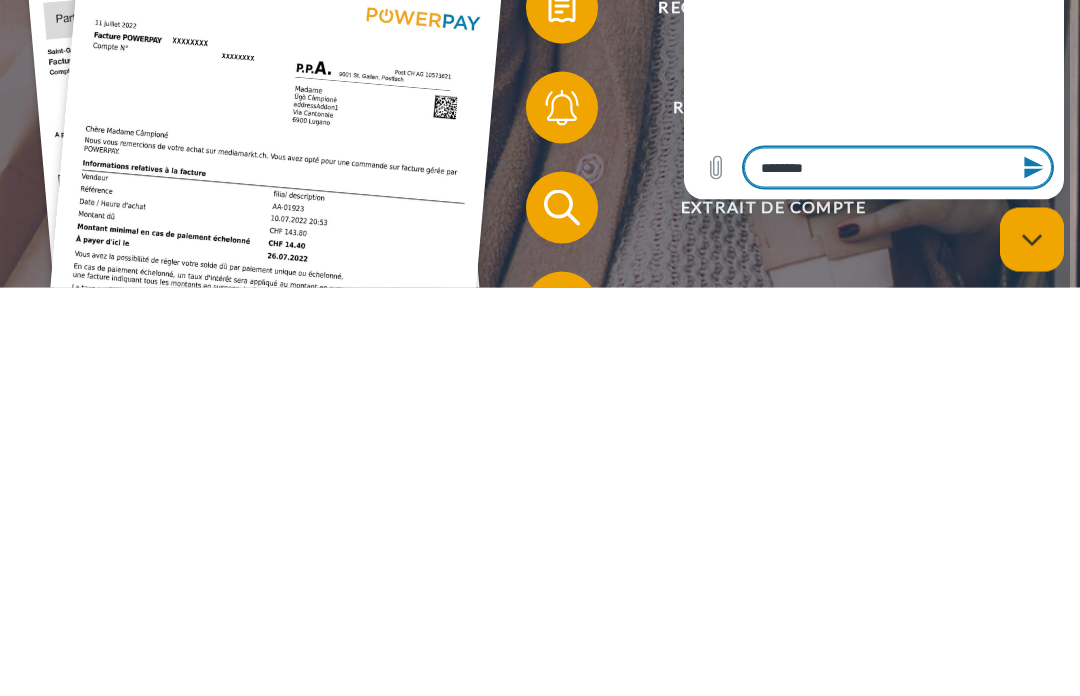 type on "*********" 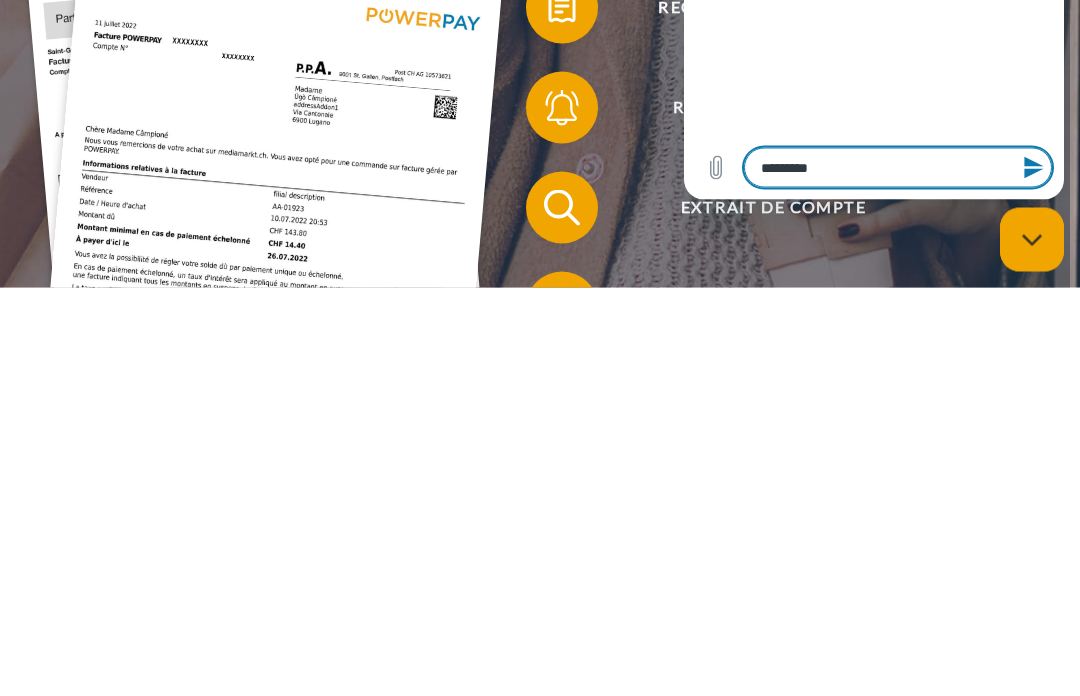 type on "*" 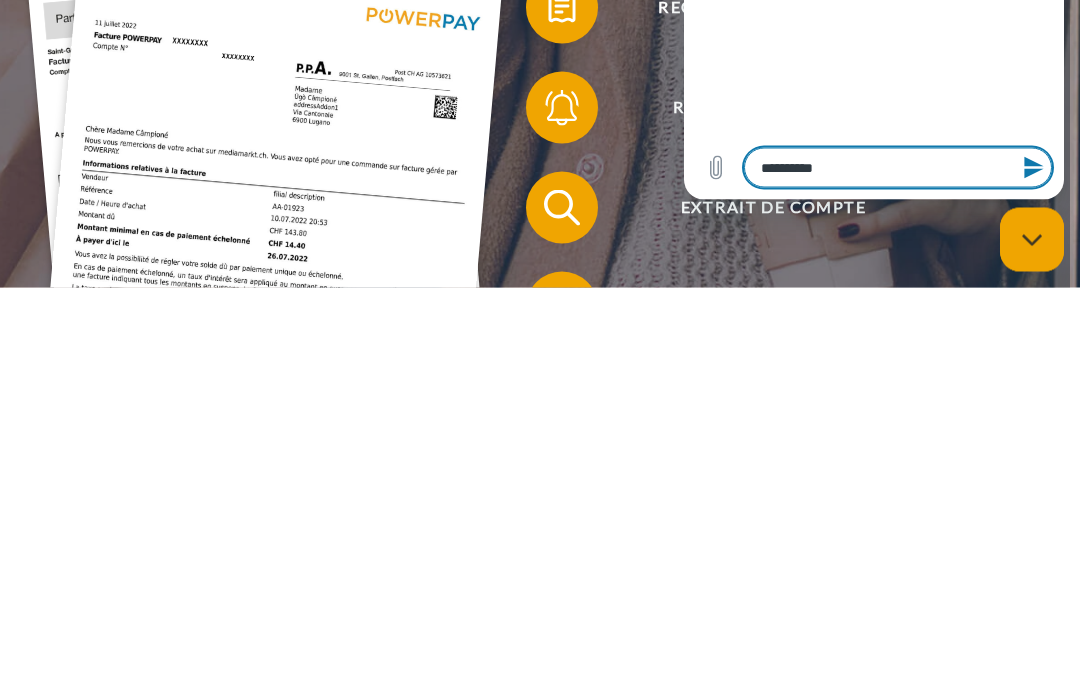 type on "**********" 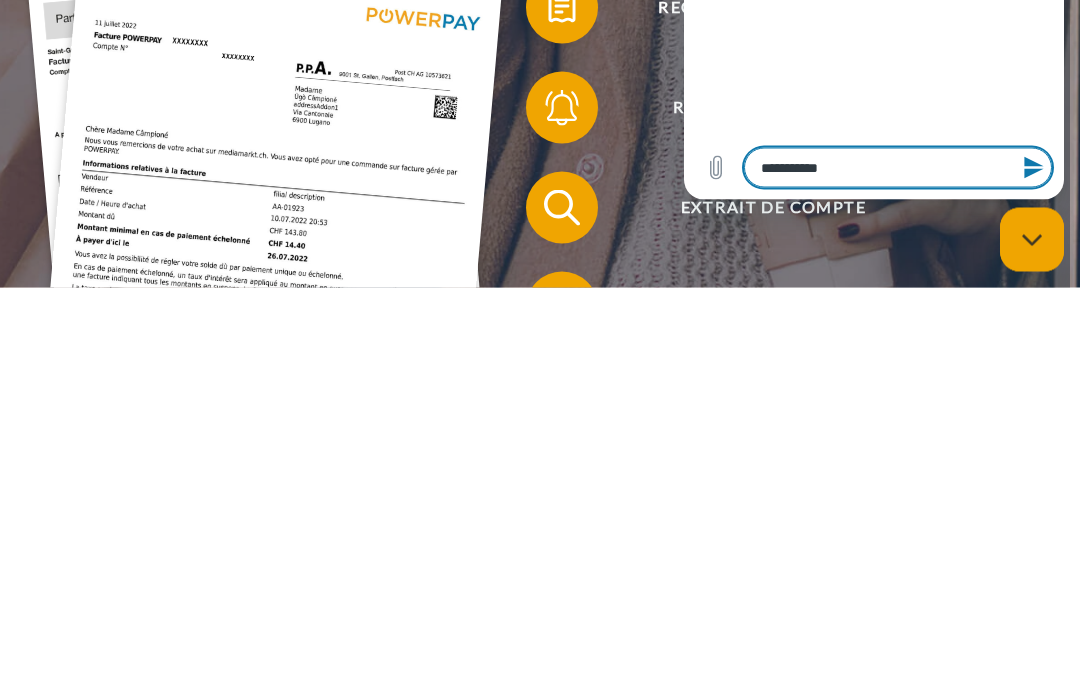 type on "*" 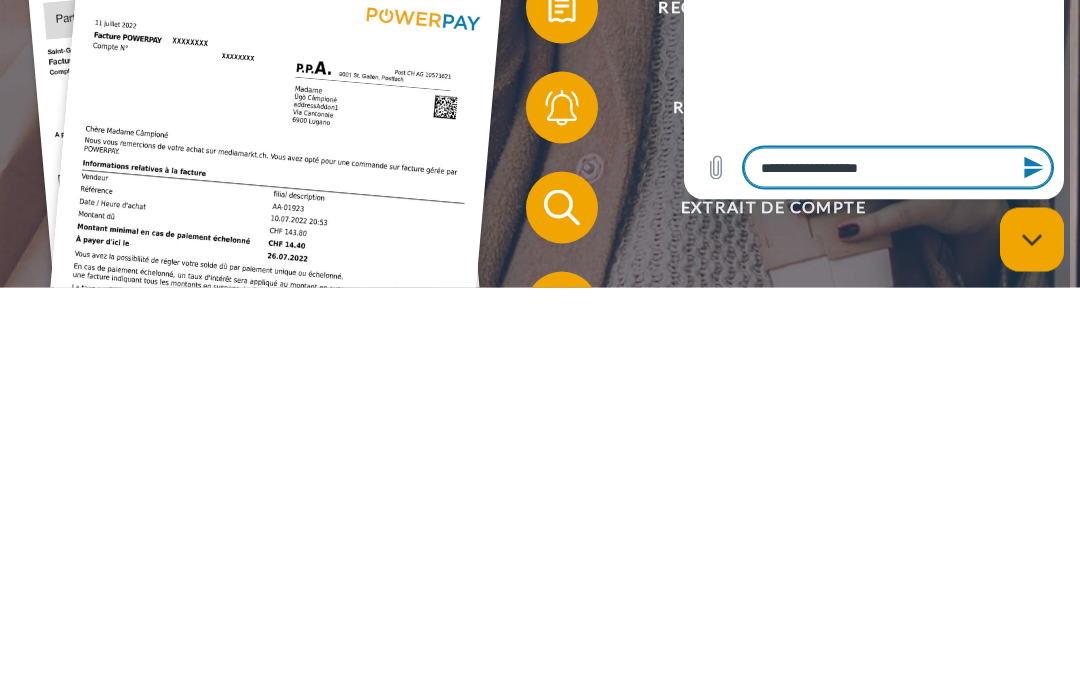 type on "**********" 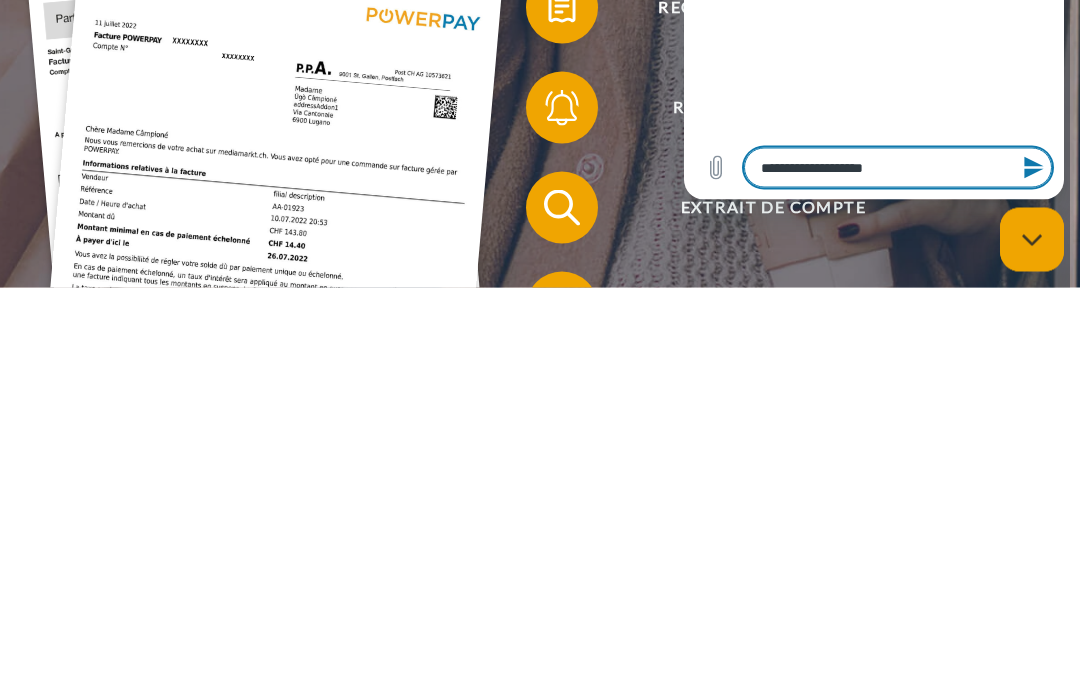 type on "**********" 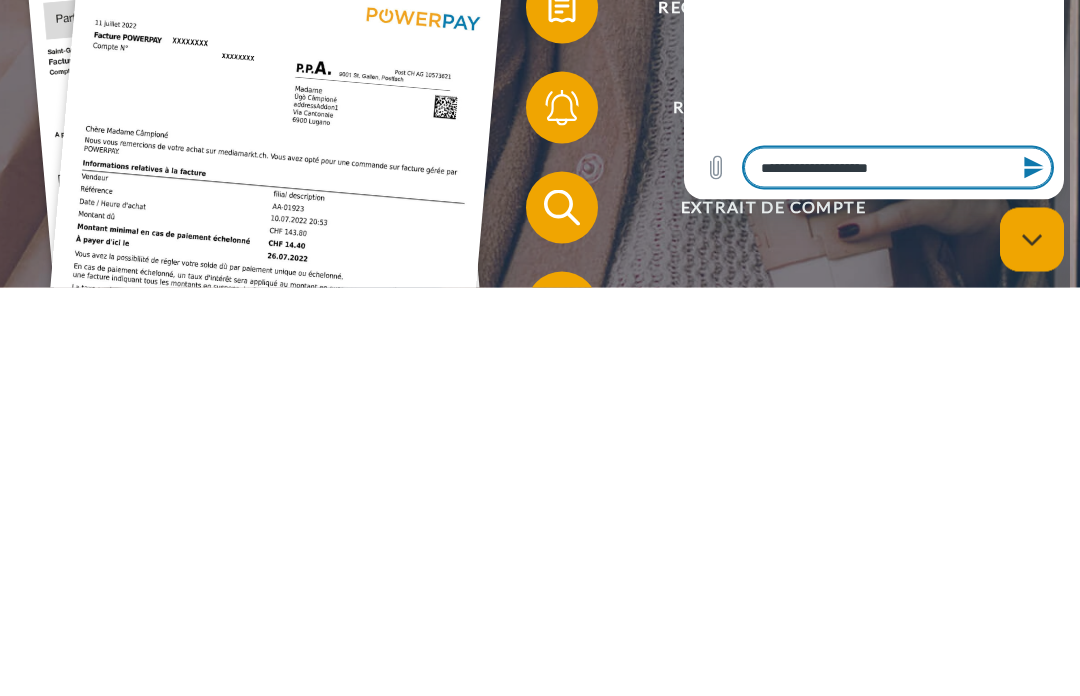 type on "**********" 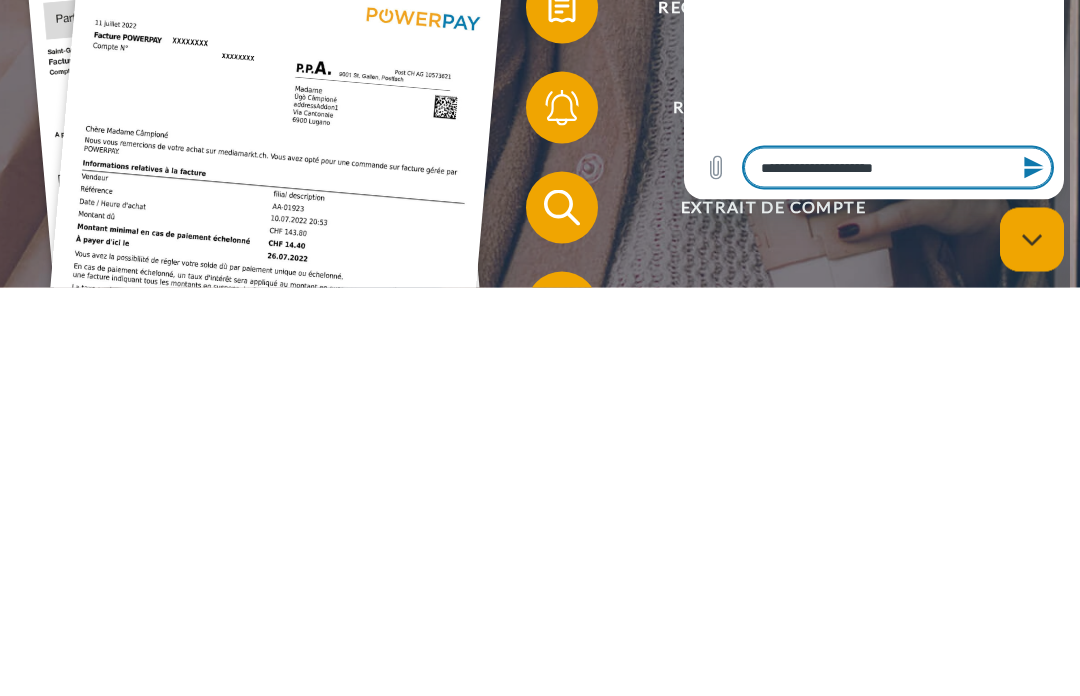 type on "*" 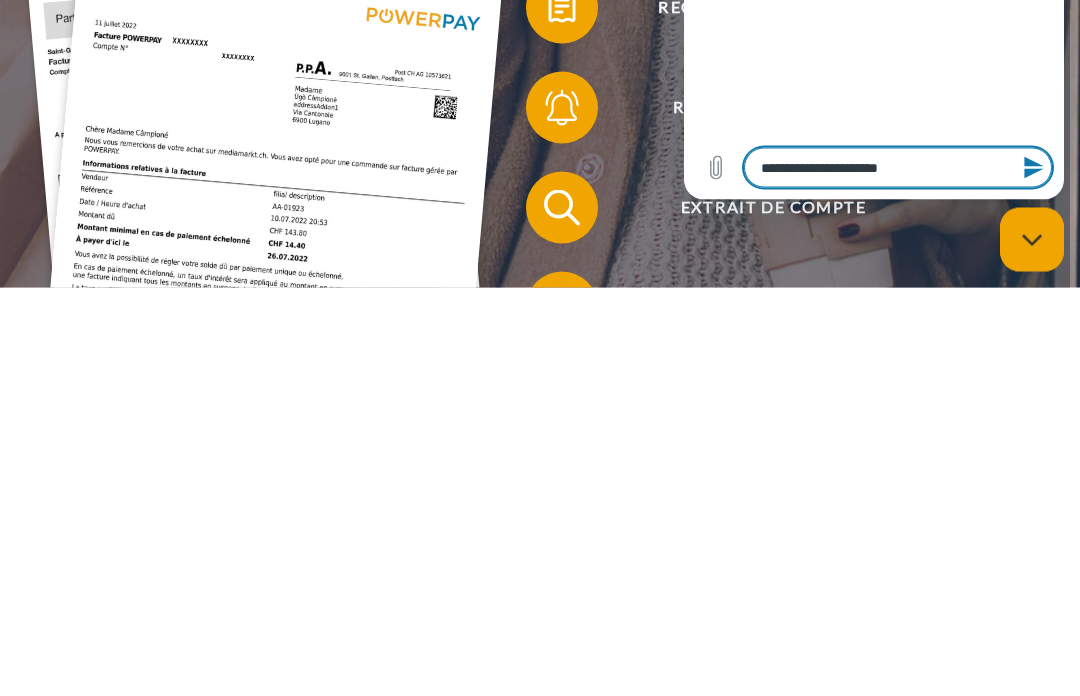 type on "**********" 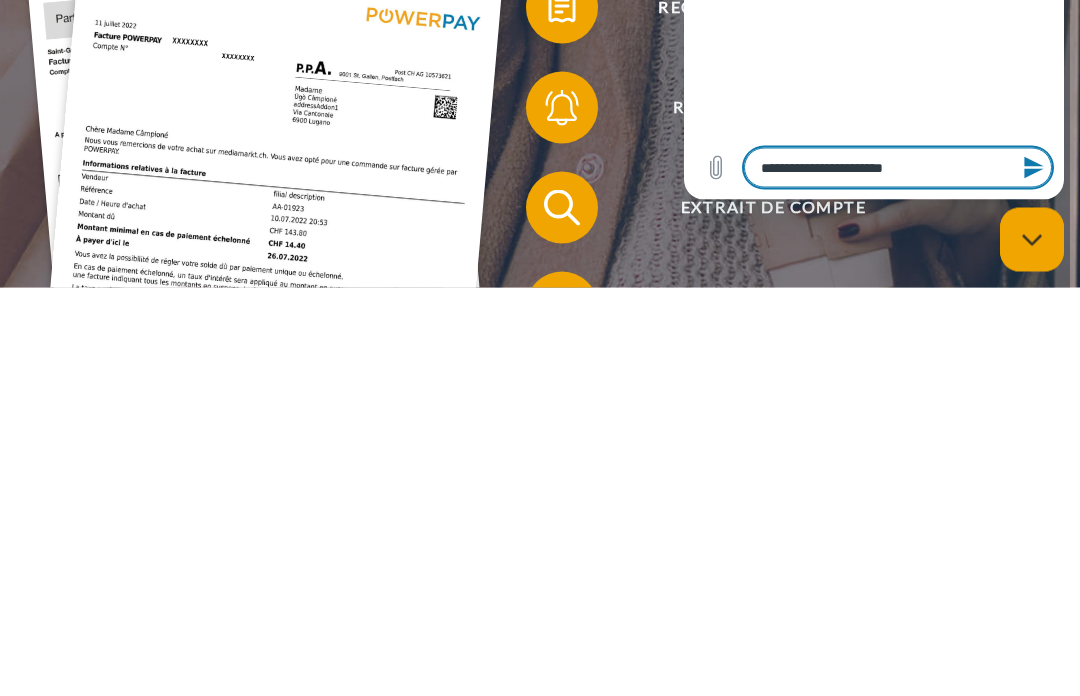 type on "*" 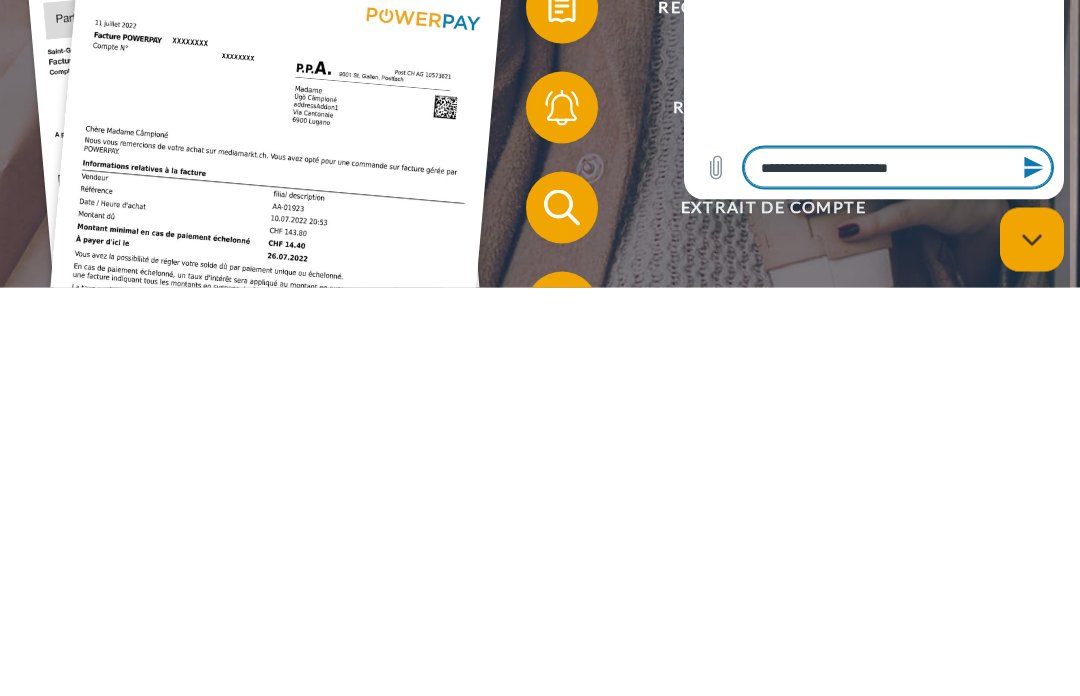 type on "*" 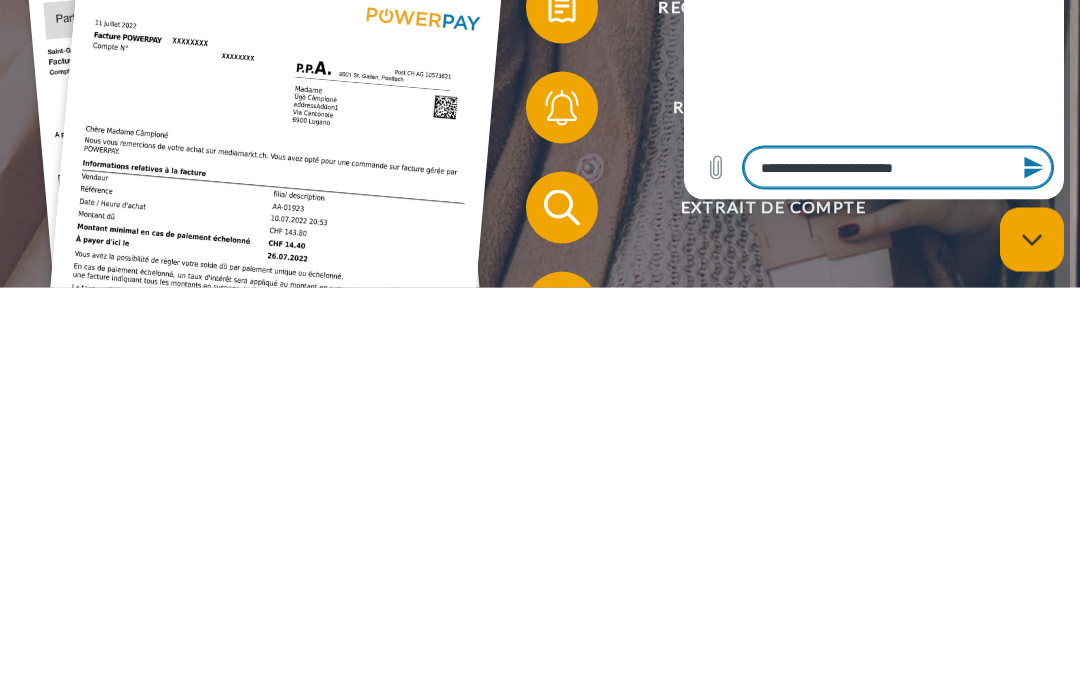 type on "*" 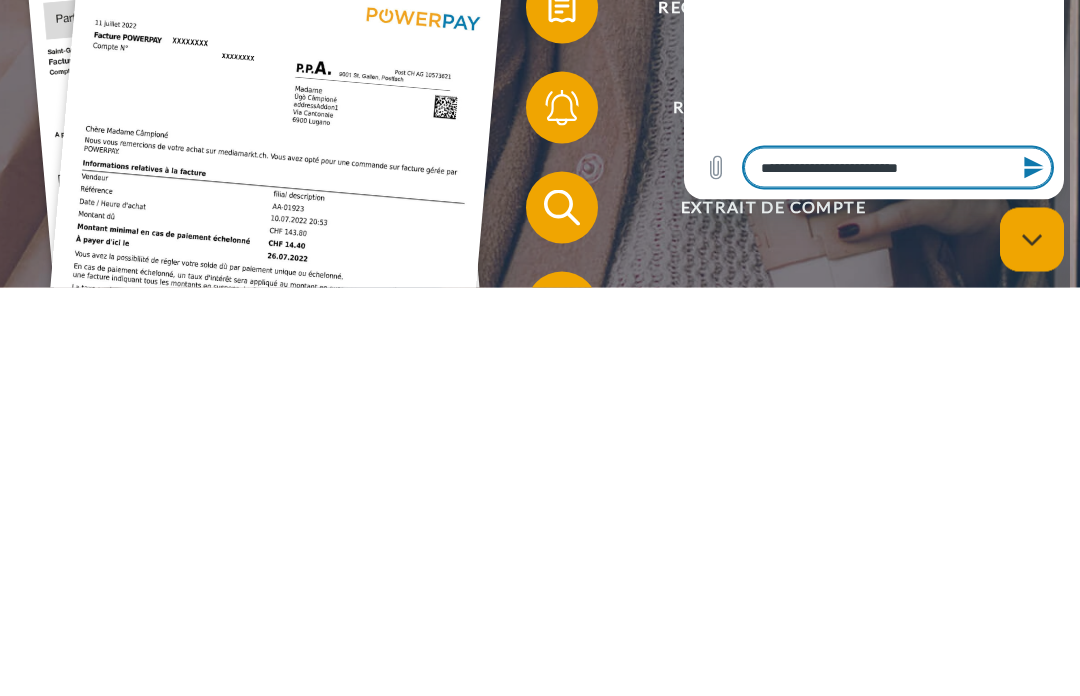 type on "*" 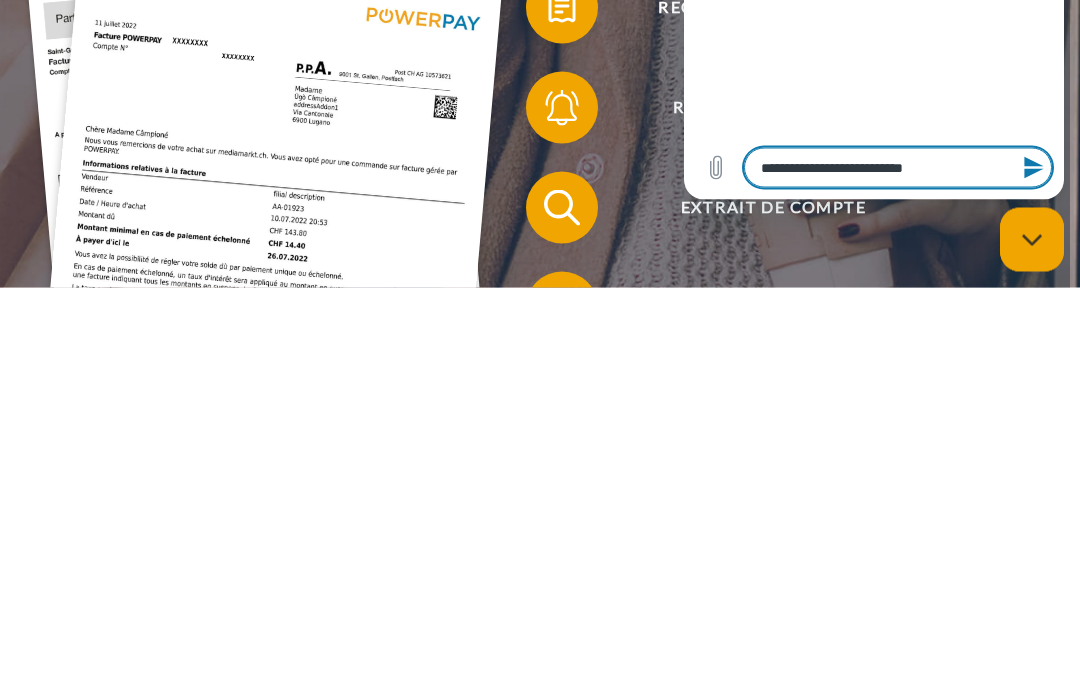type on "**********" 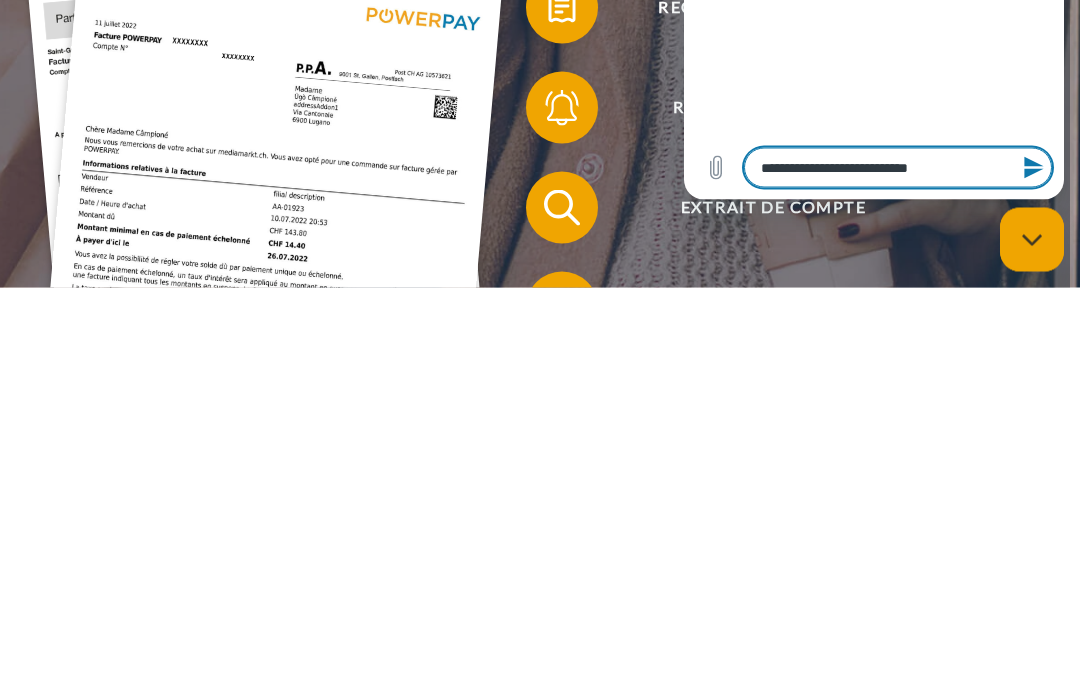 type on "**********" 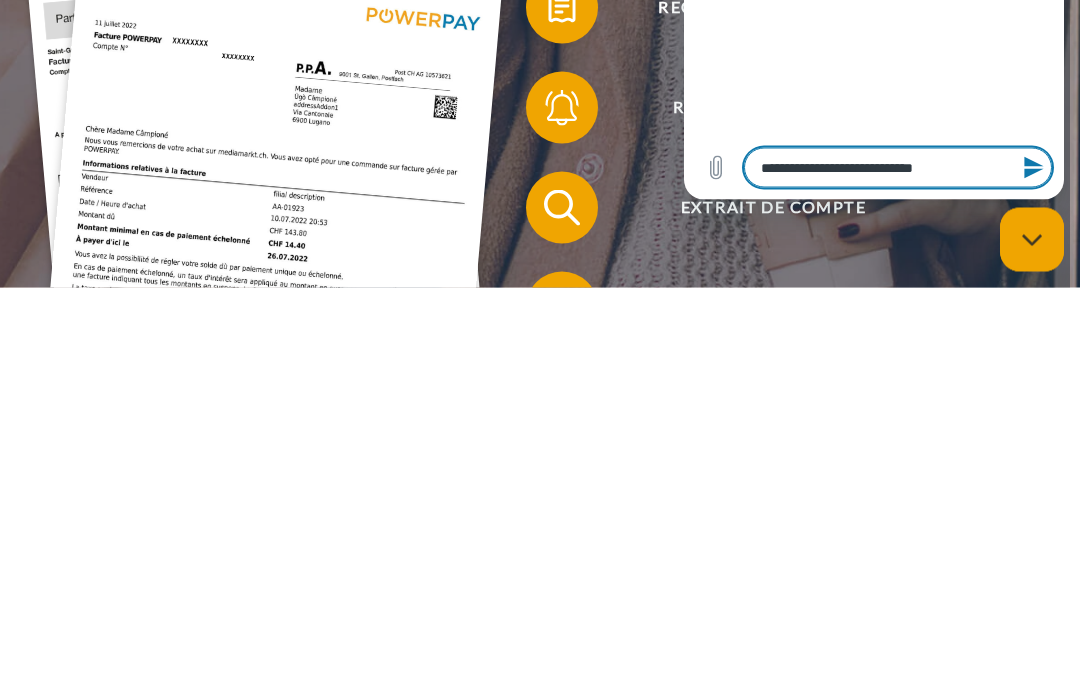 type on "**********" 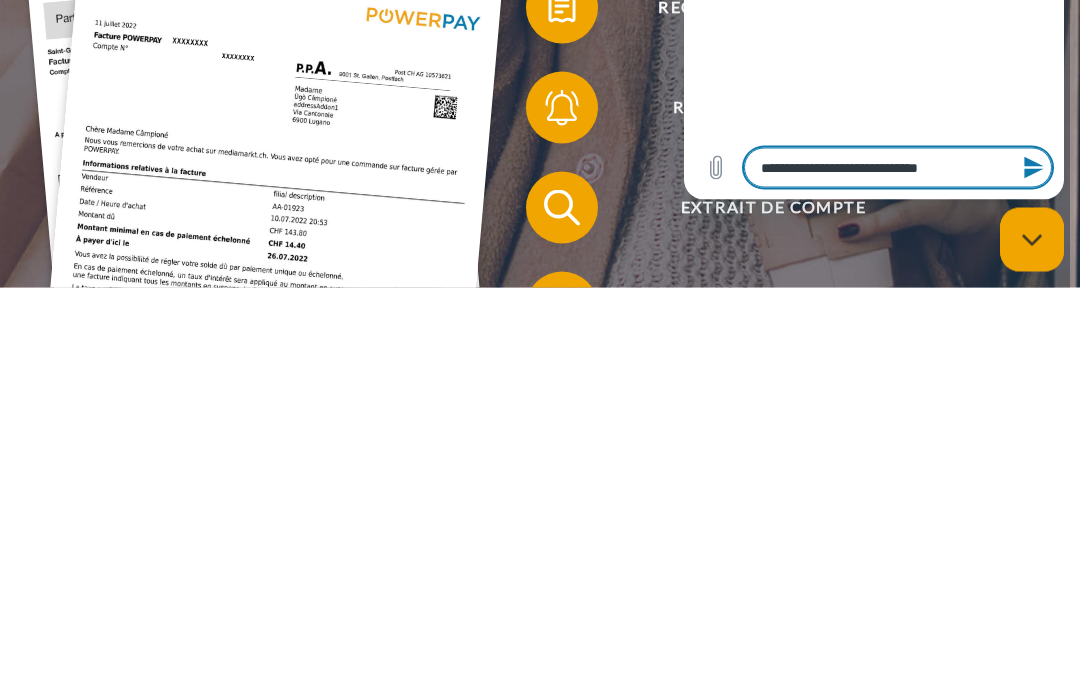 type on "*" 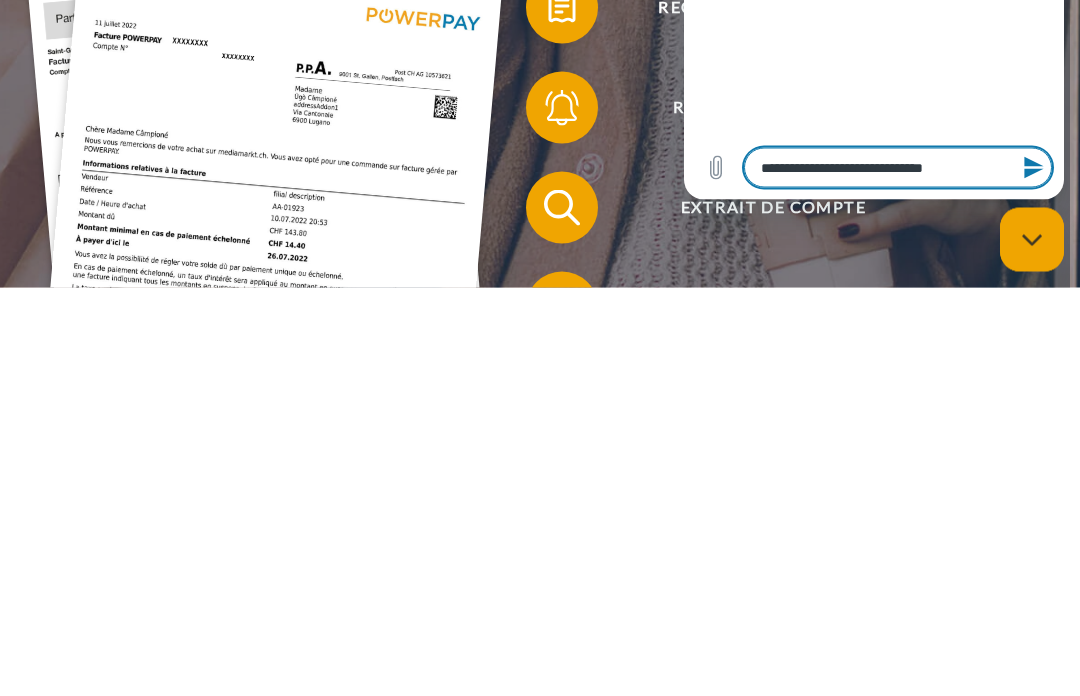 type on "*" 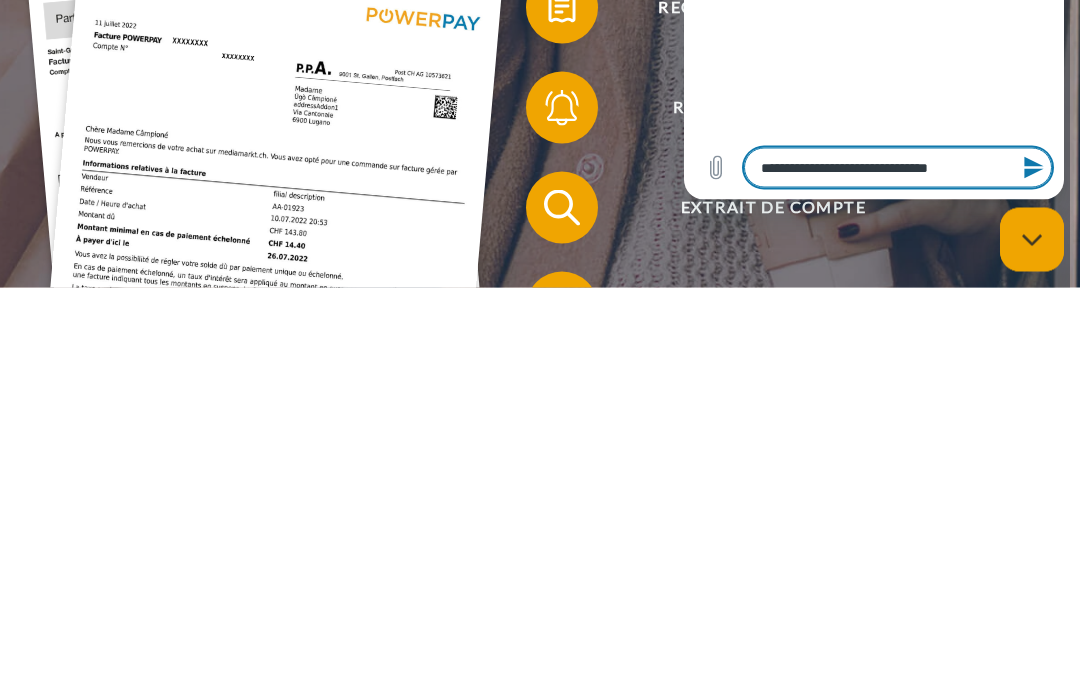 type on "*" 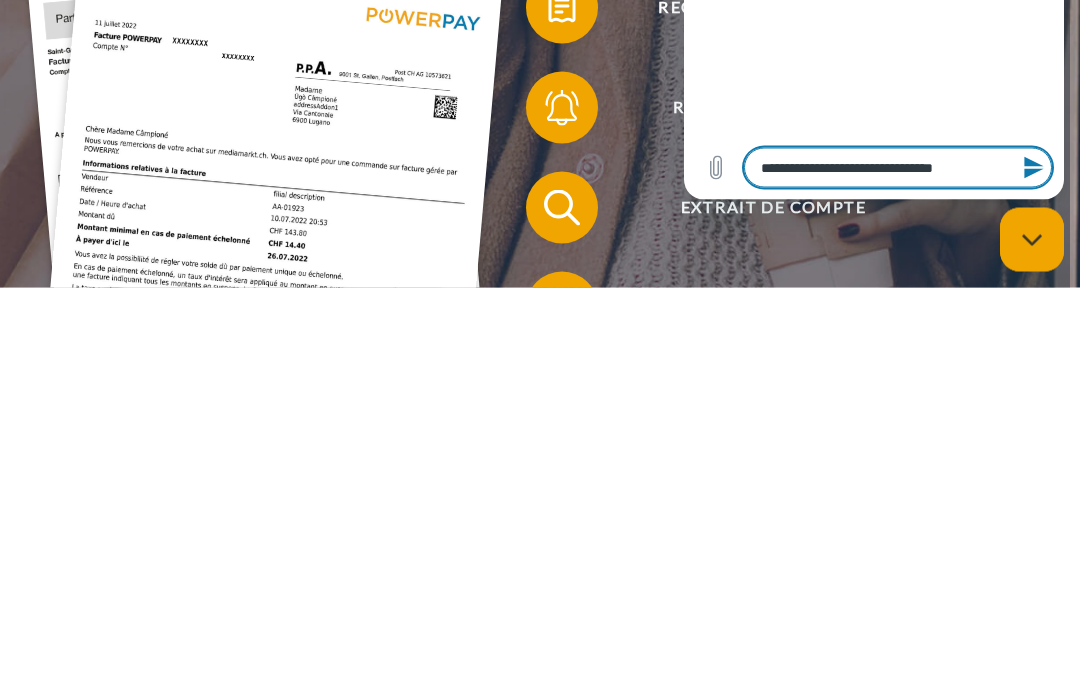 type on "*" 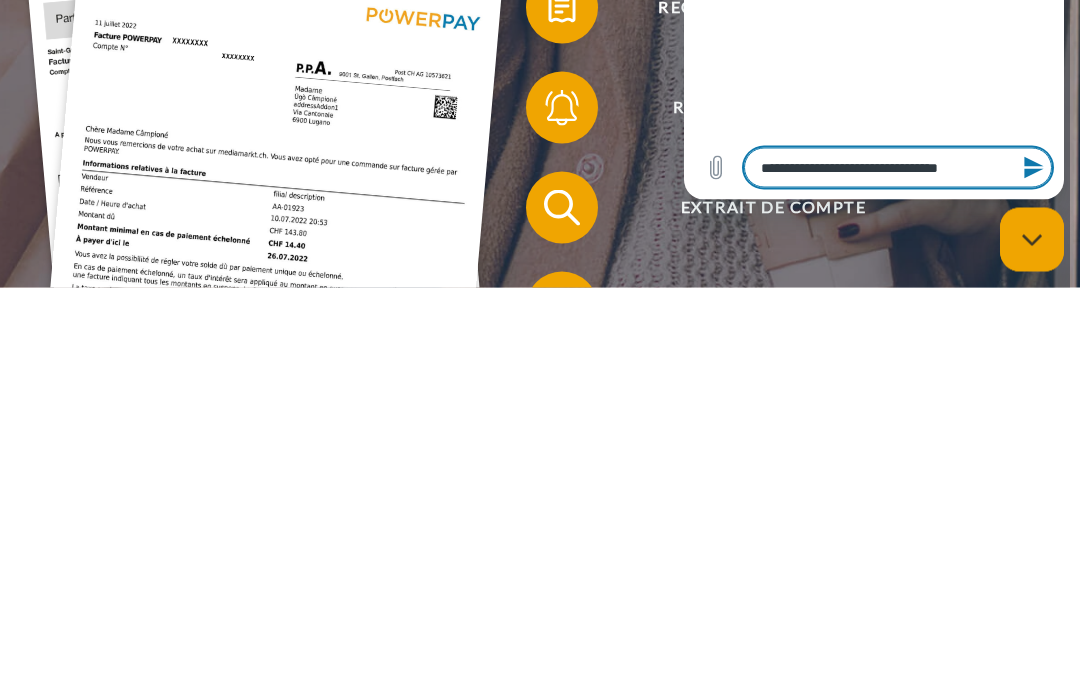 type on "**********" 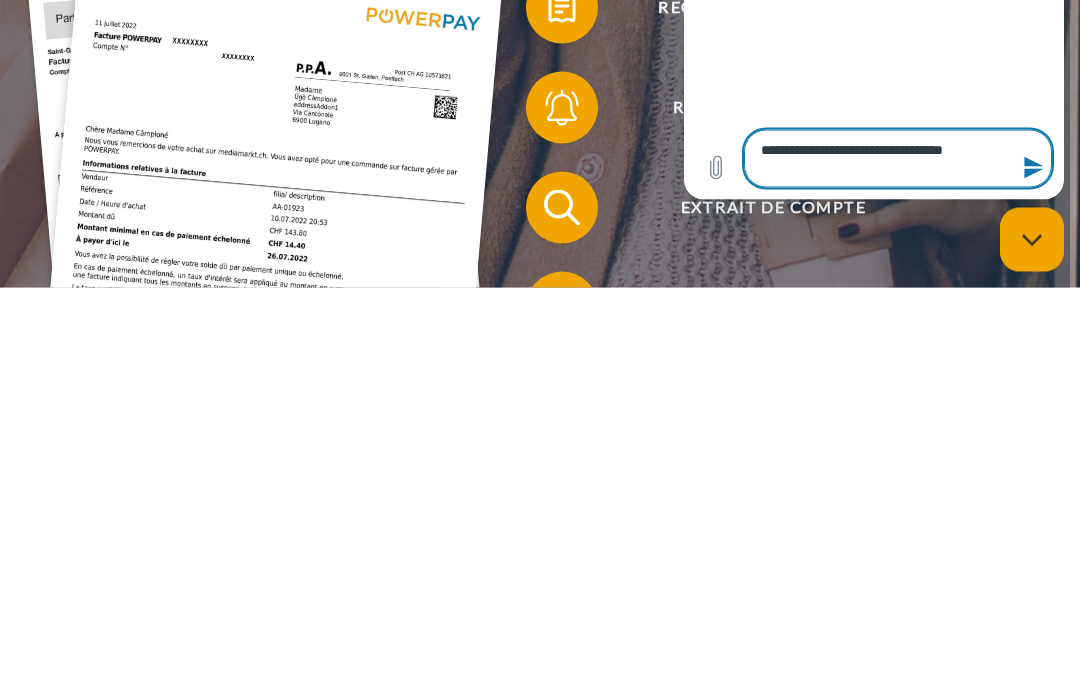 type on "**********" 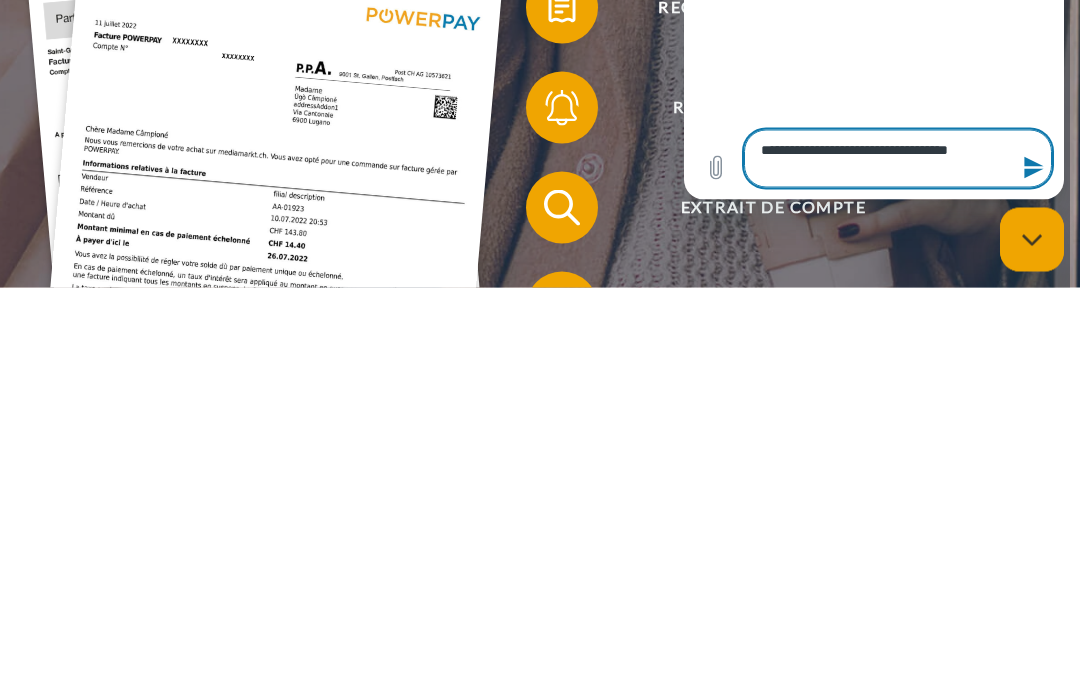 type on "**********" 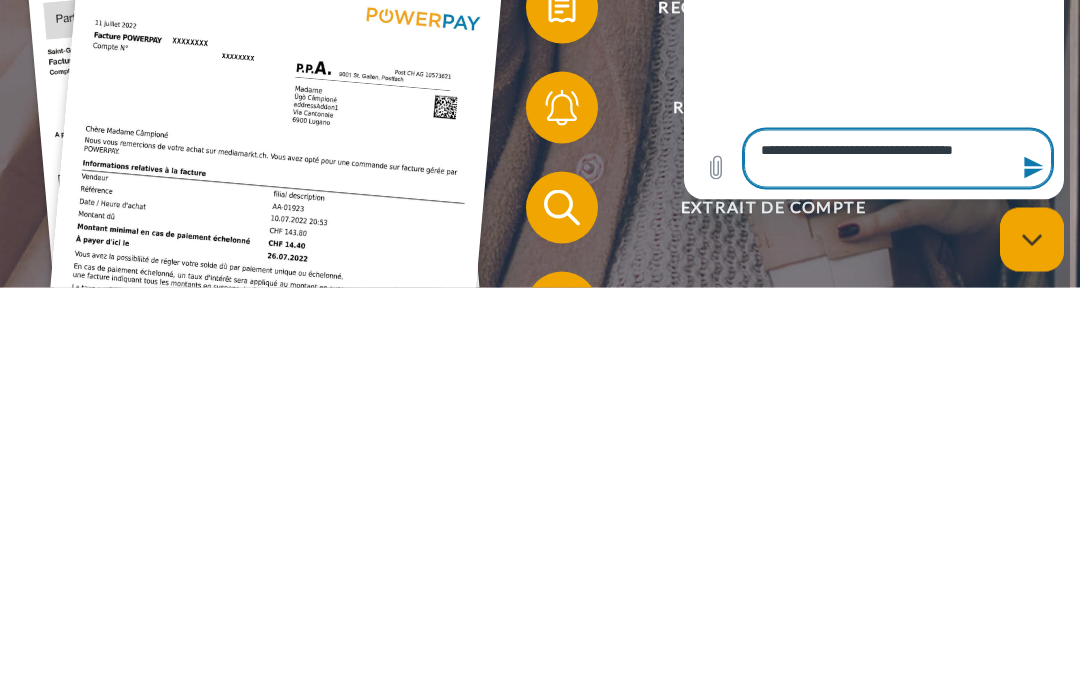type on "*" 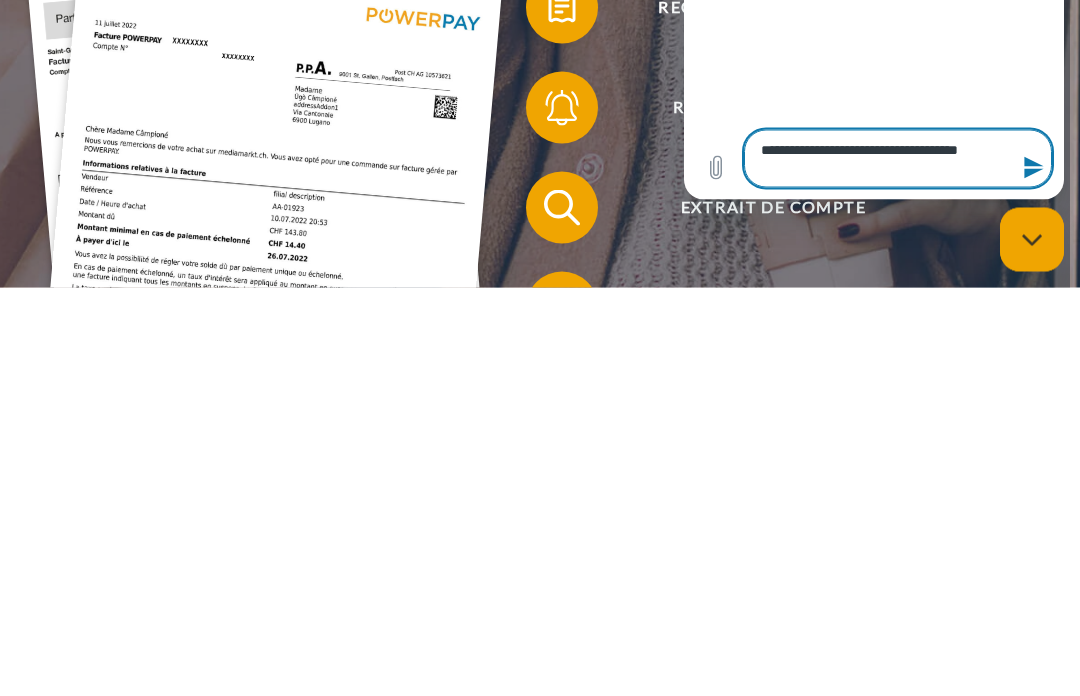 click on "**********" at bounding box center (898, 159) 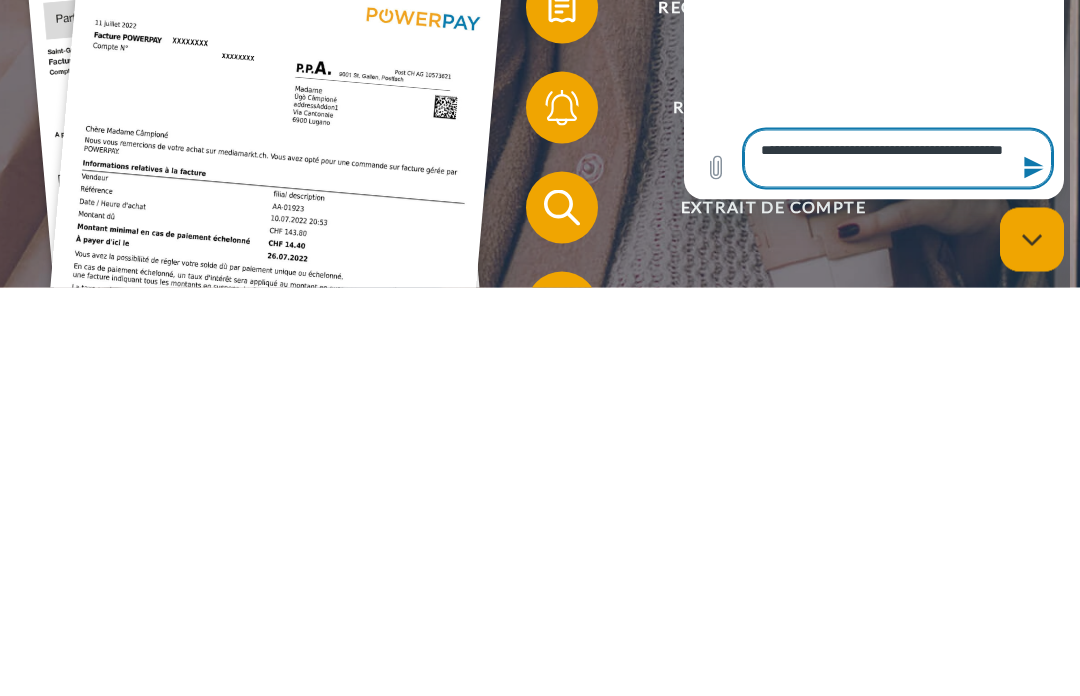 type on "**********" 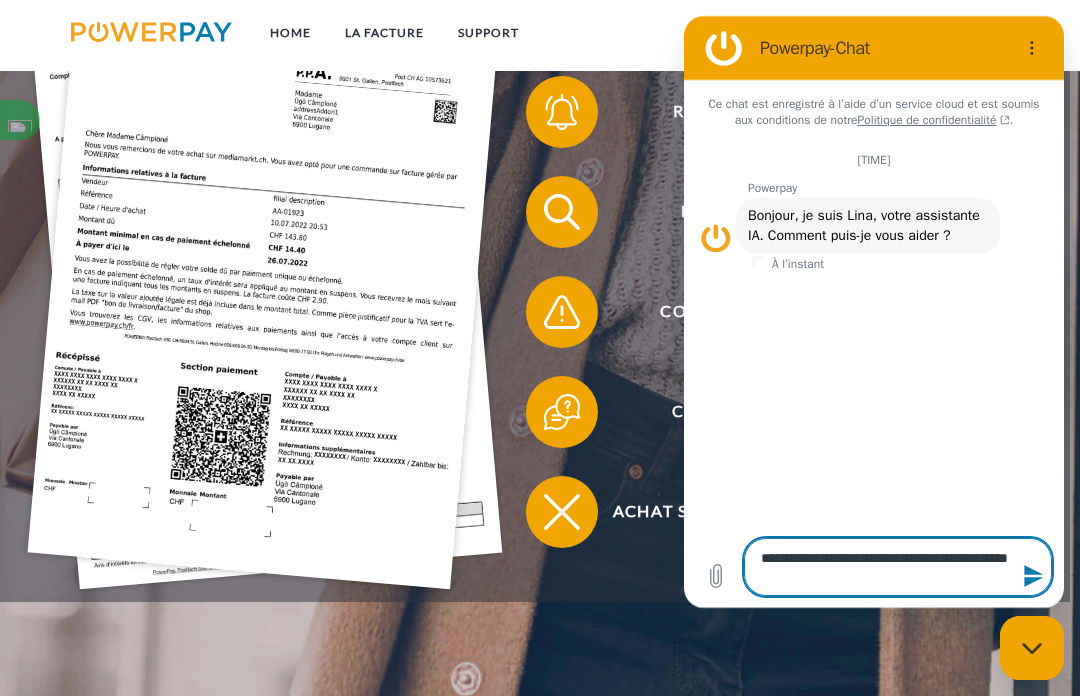 scroll, scrollTop: 443, scrollLeft: 0, axis: vertical 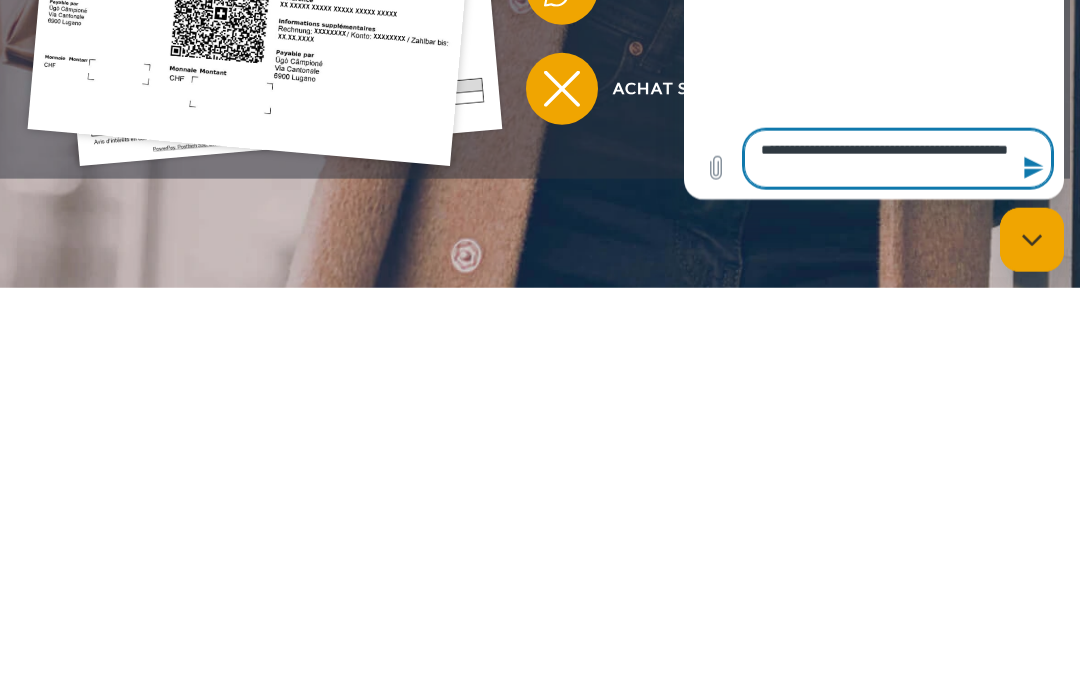 type on "*" 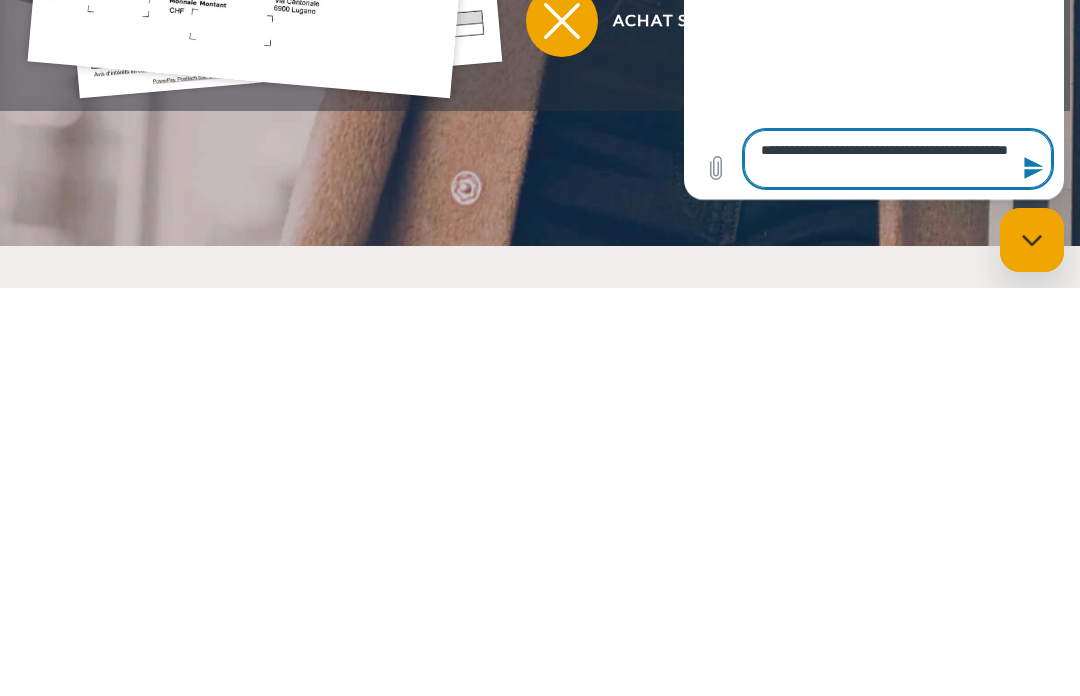 scroll, scrollTop: 515, scrollLeft: 0, axis: vertical 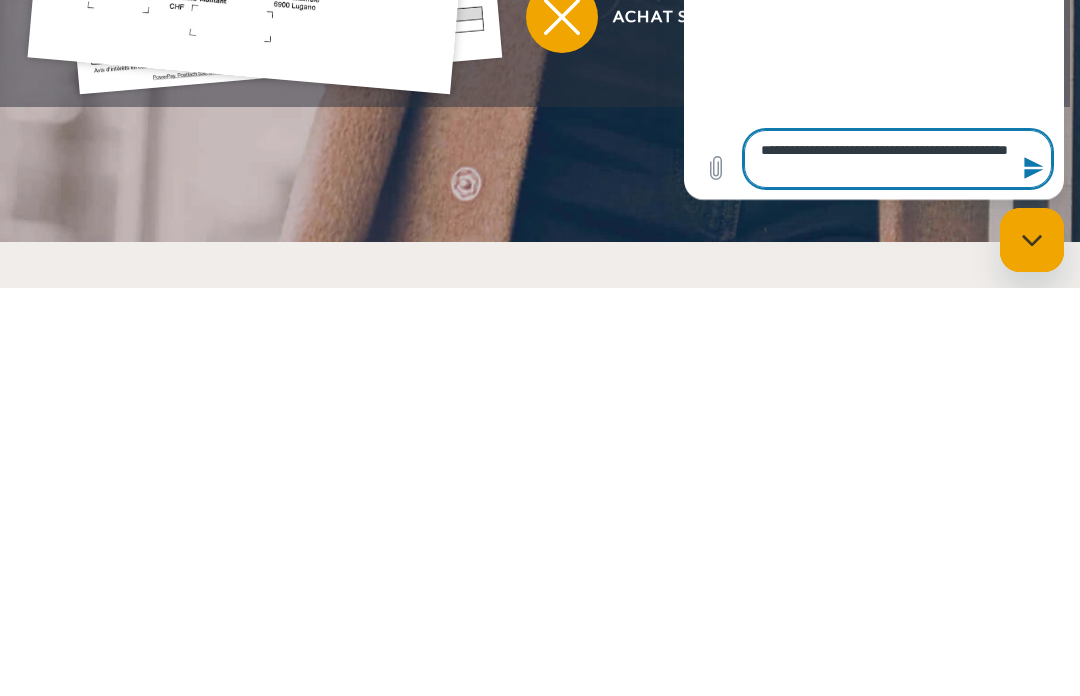 click on "**********" at bounding box center [898, 159] 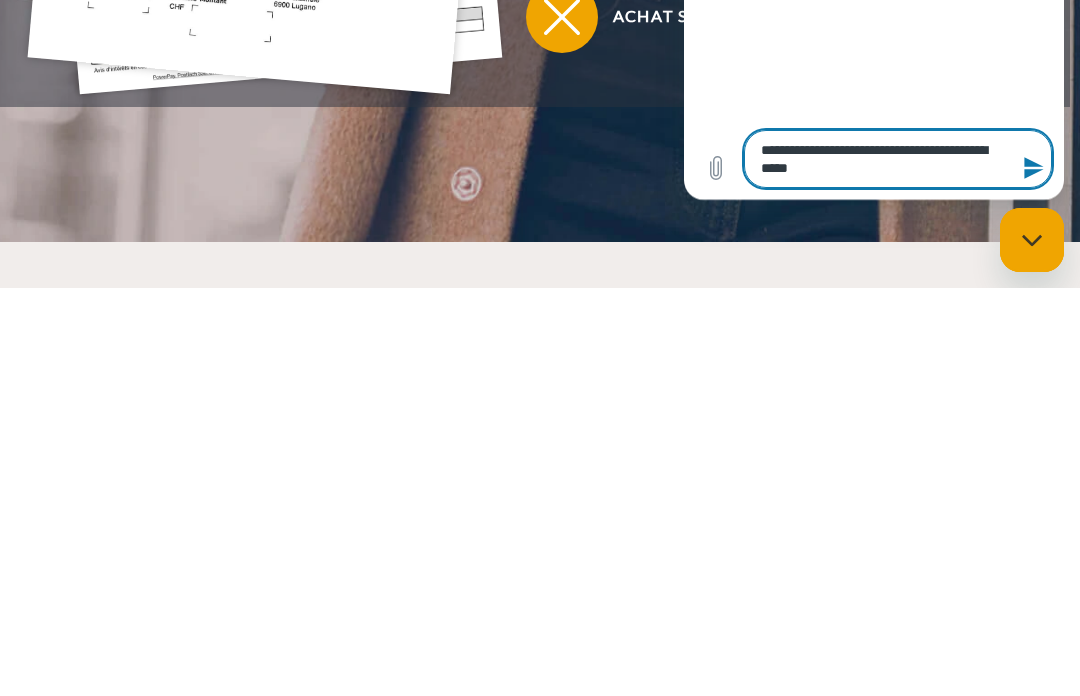 type on "*" 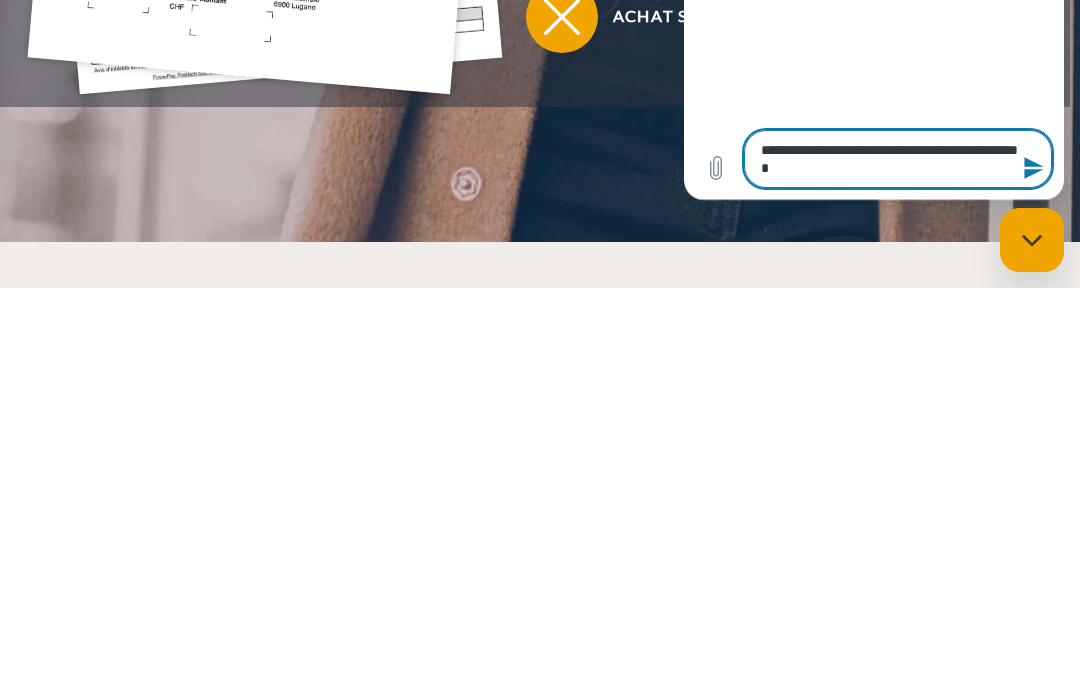type on "*" 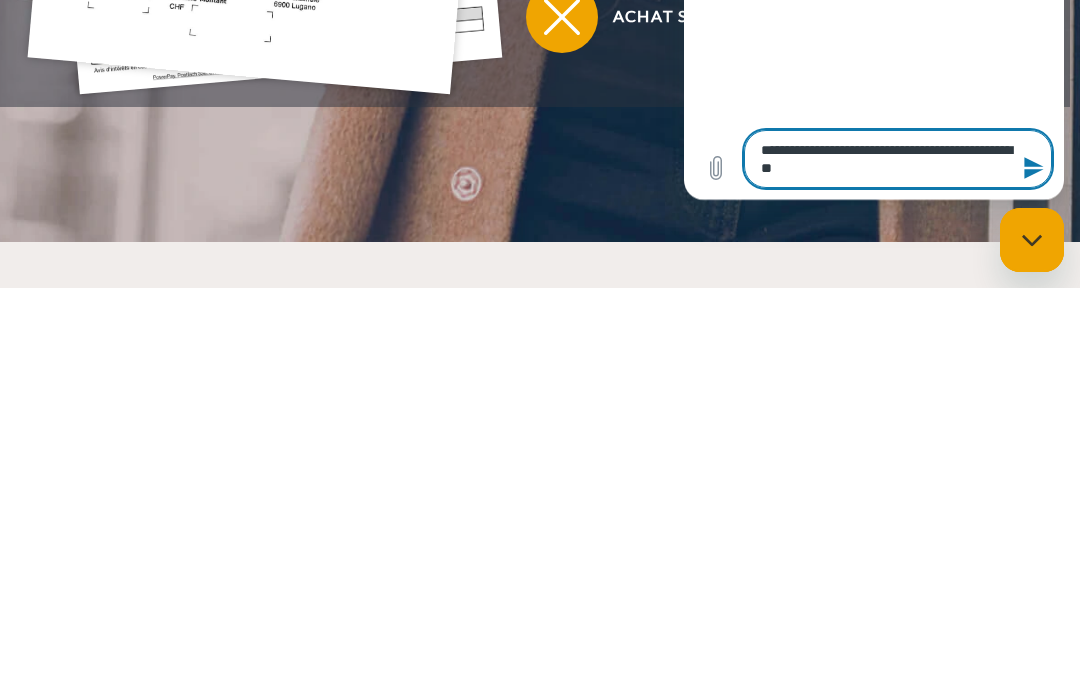 type on "*" 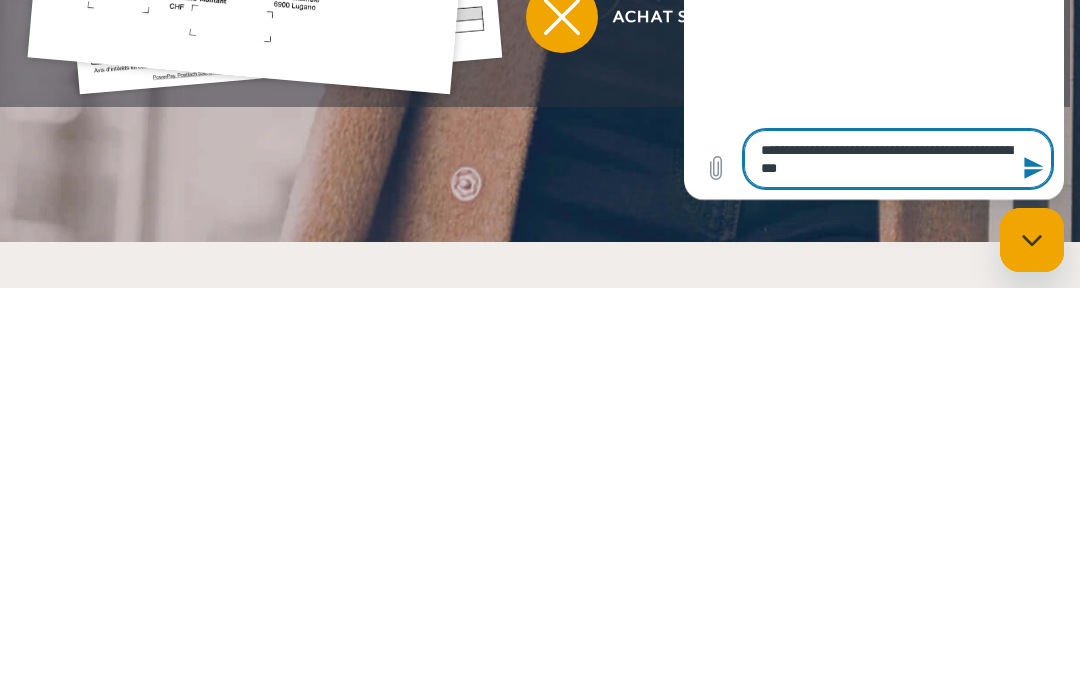 type on "*" 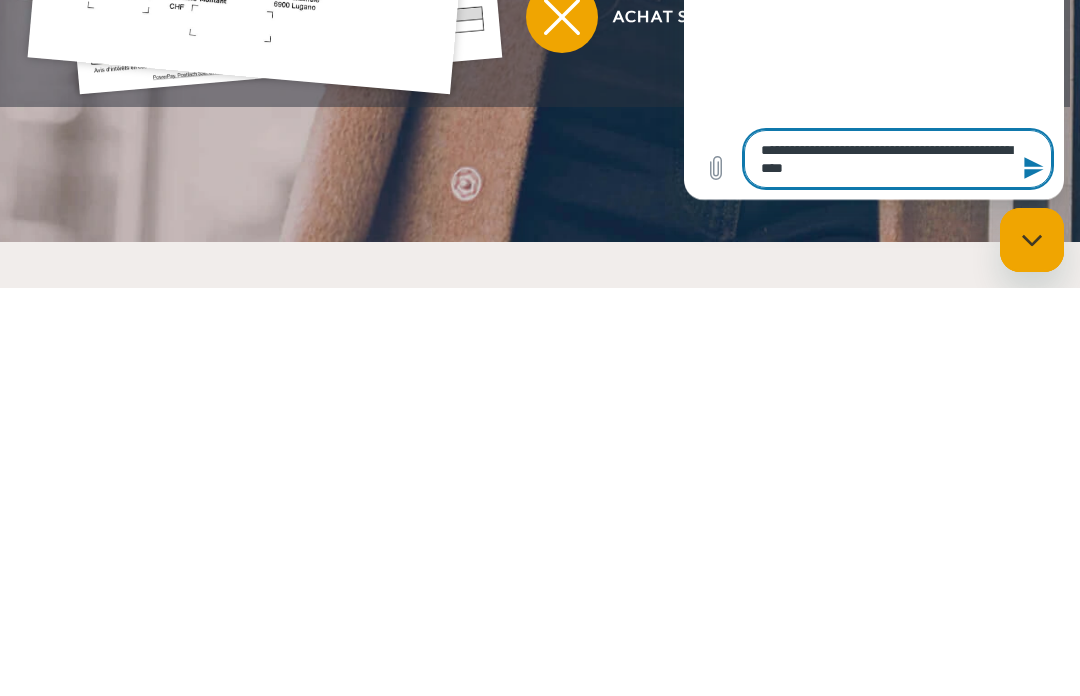 type on "*" 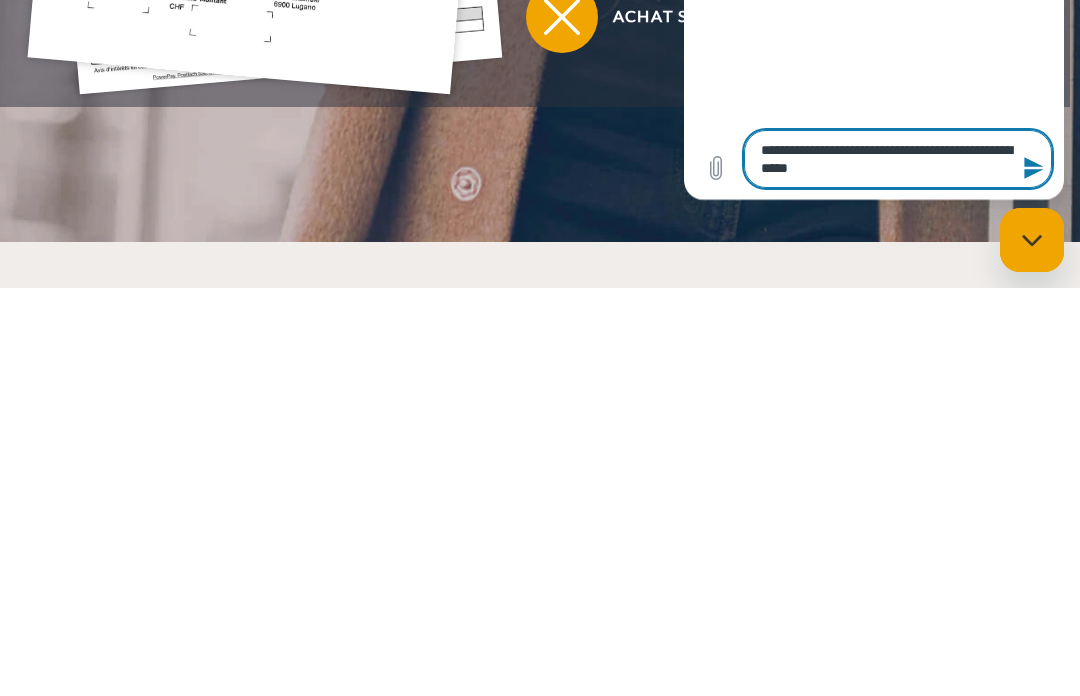 type on "*" 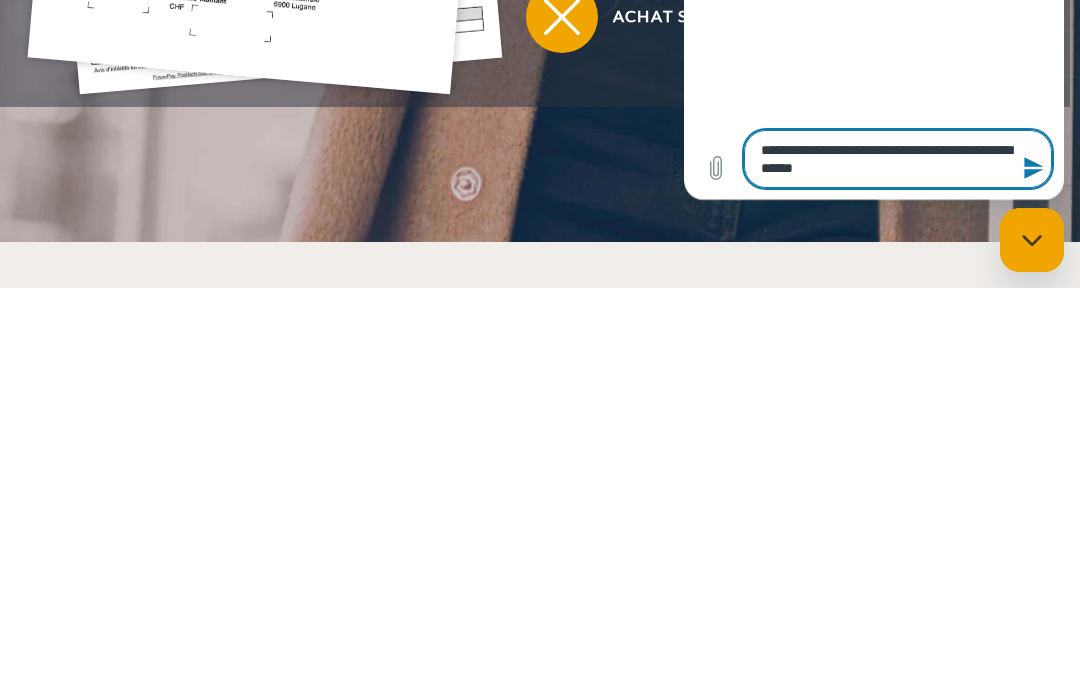 type on "*" 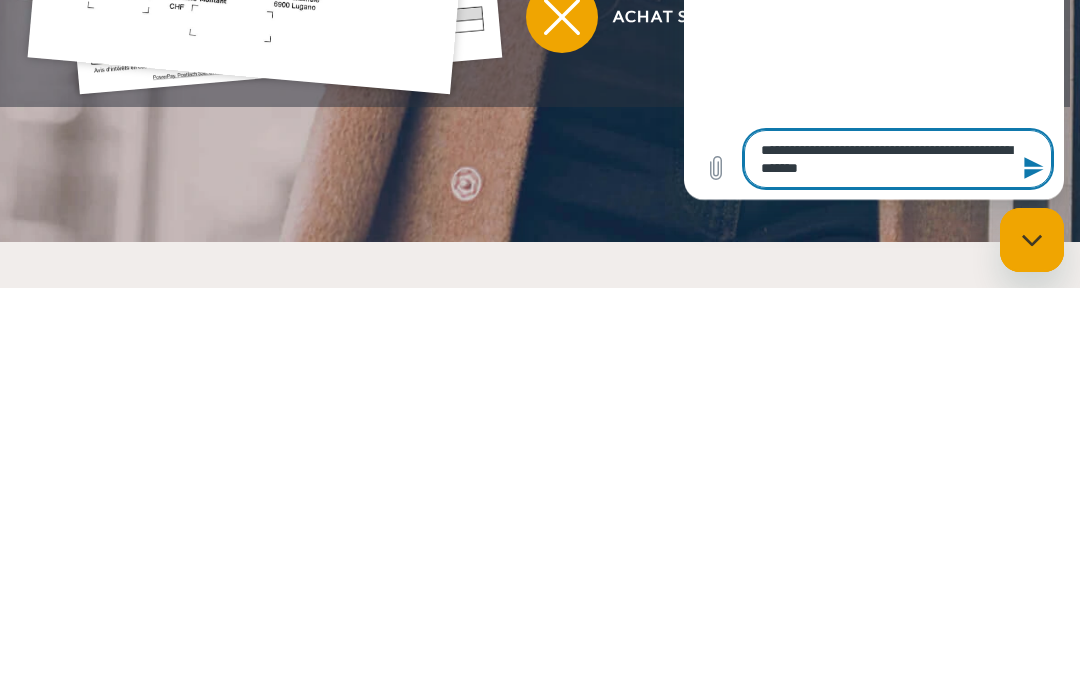 type on "**********" 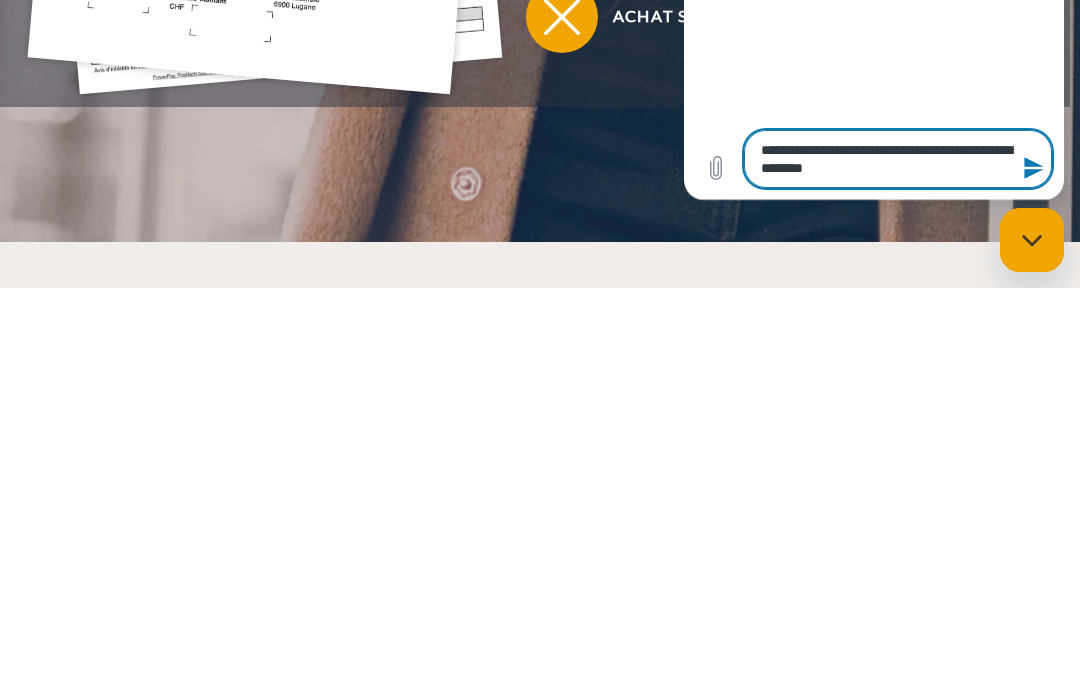 type on "*" 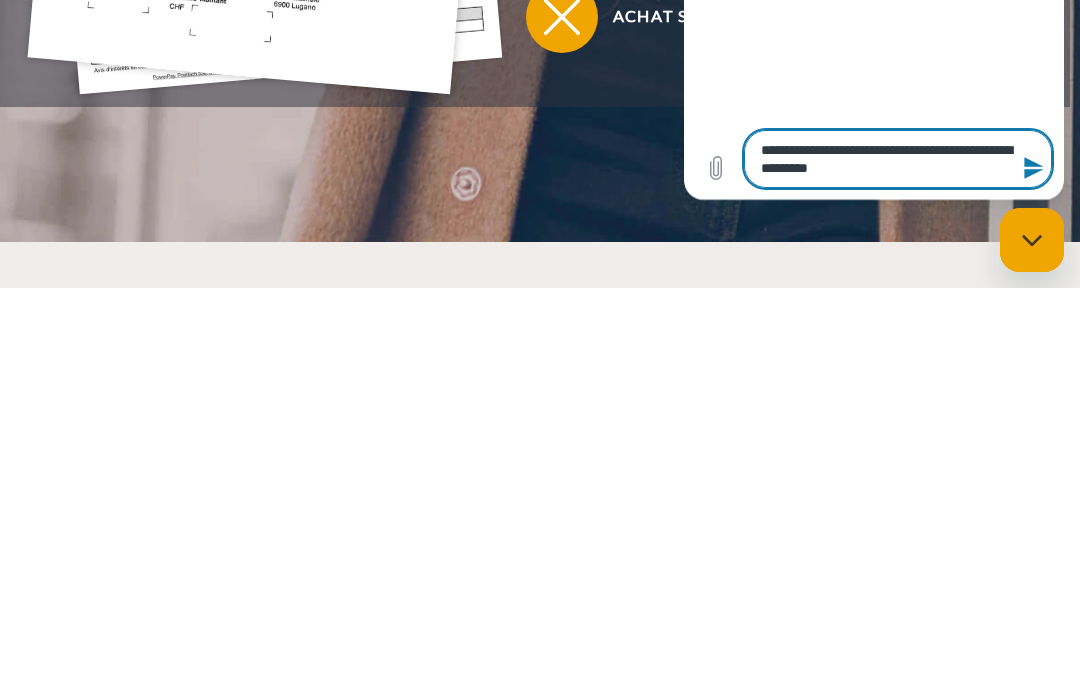 type on "**********" 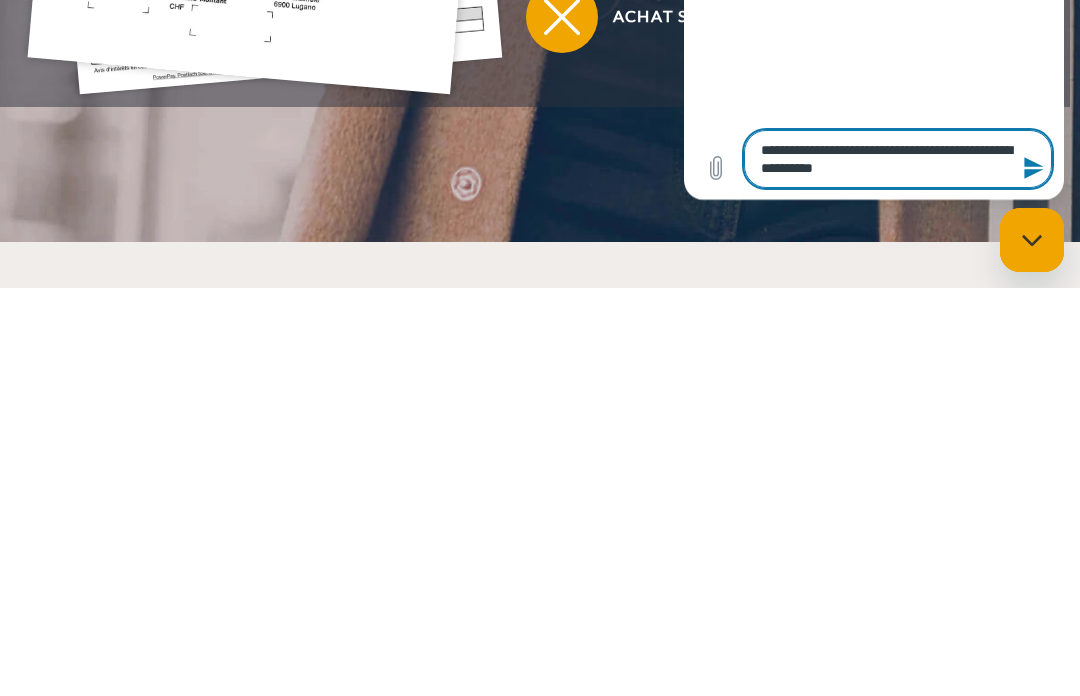 type on "**********" 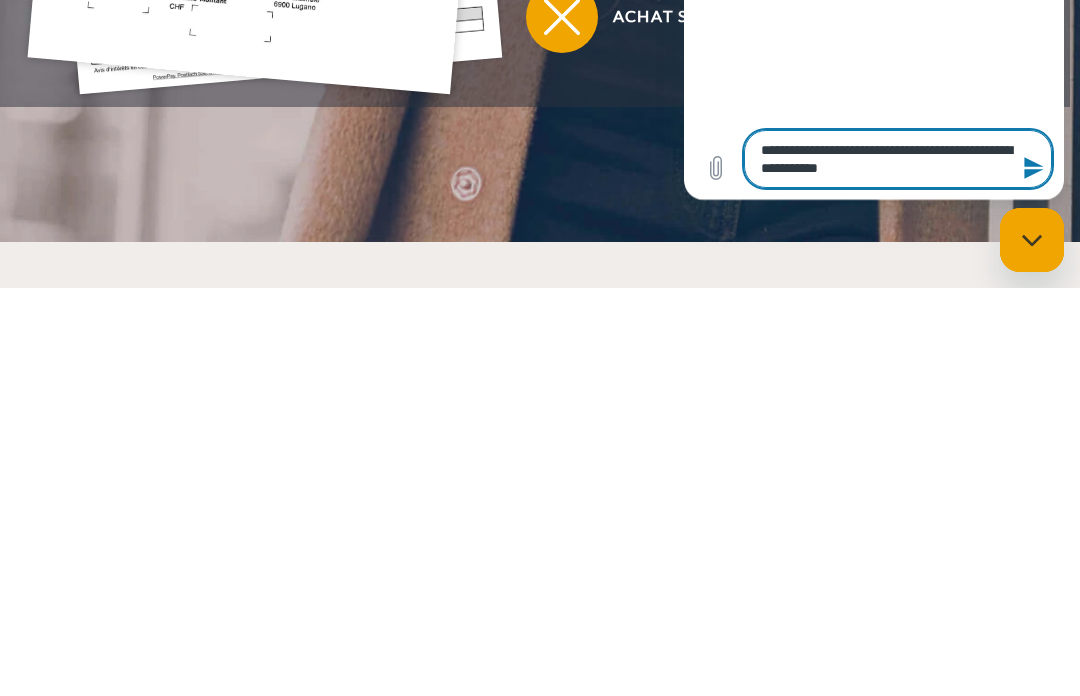 type on "*" 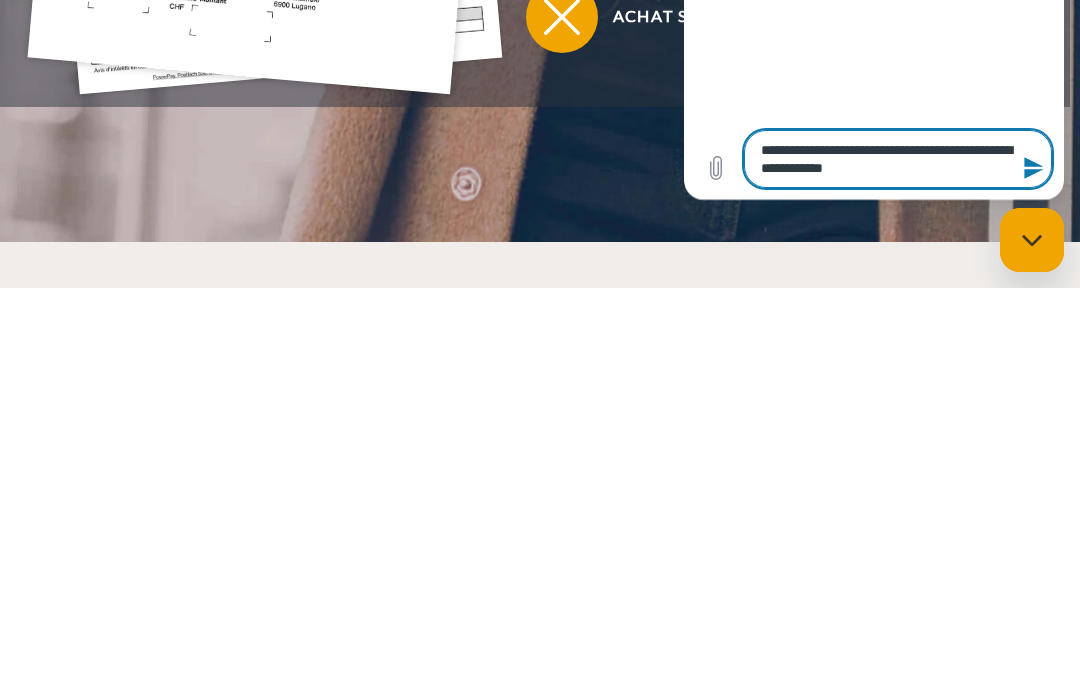 type on "*" 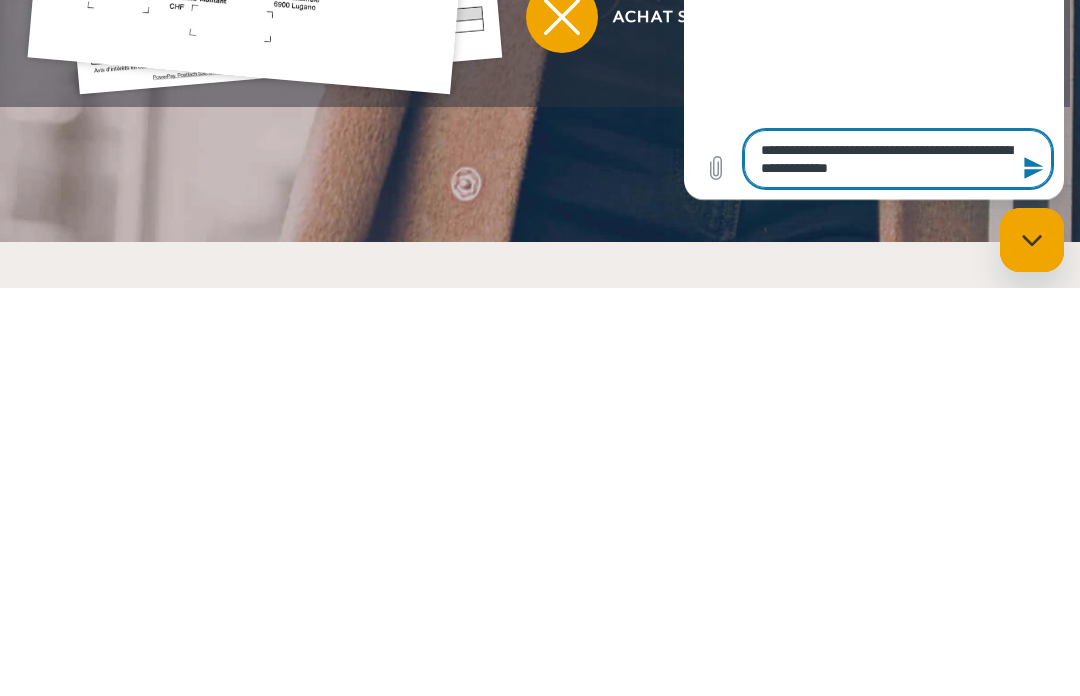 type on "**********" 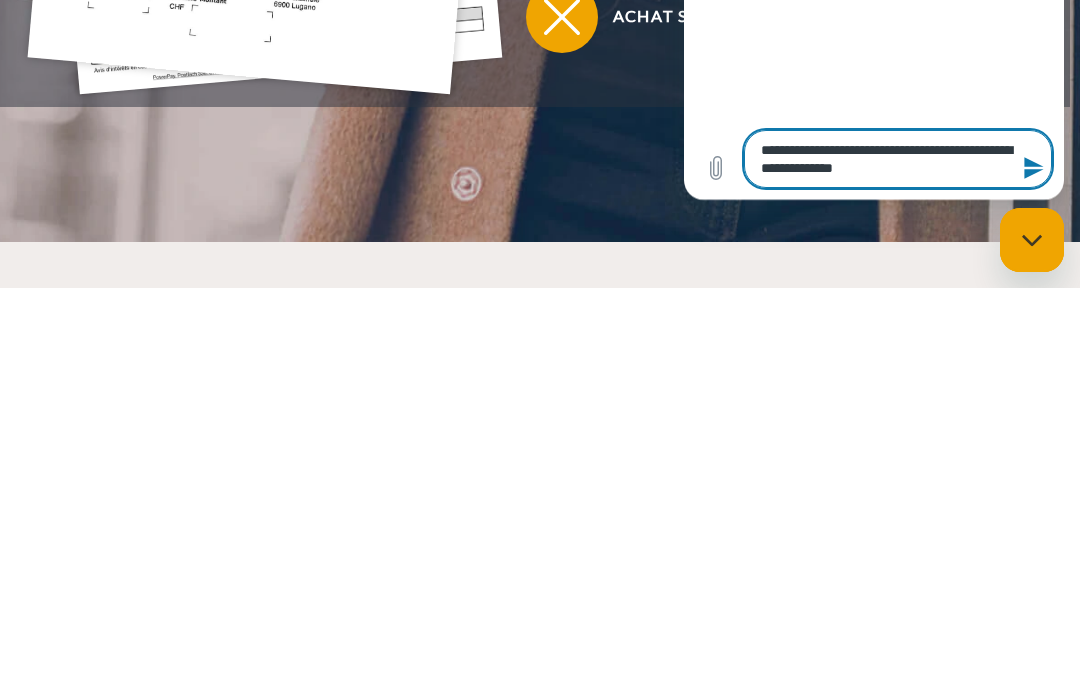 type on "*" 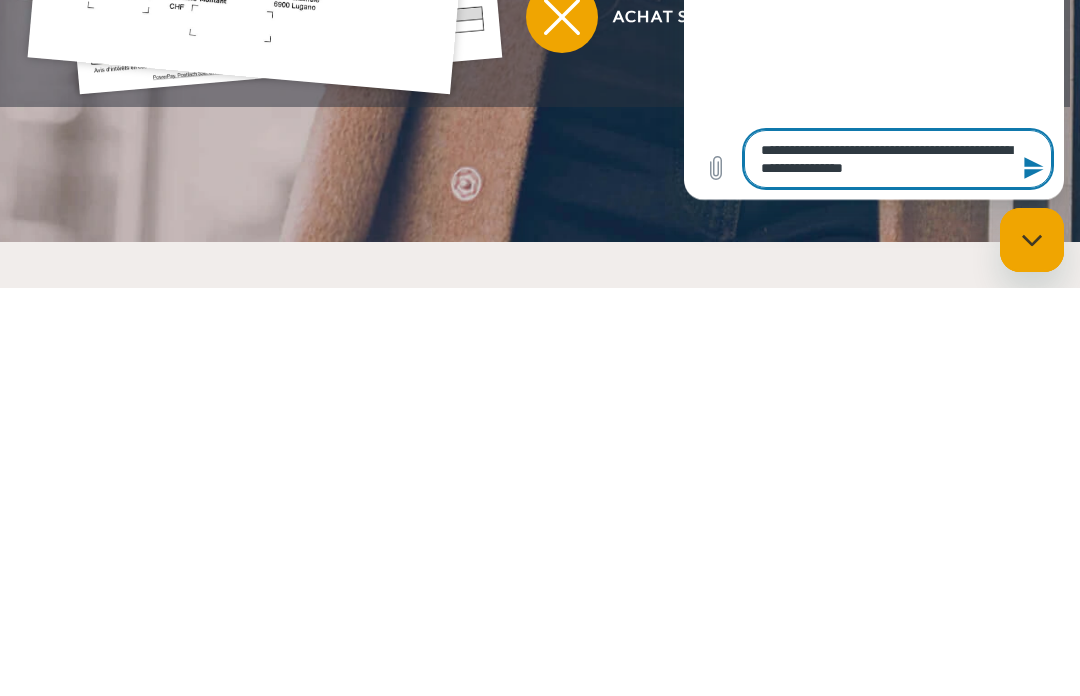 type on "**********" 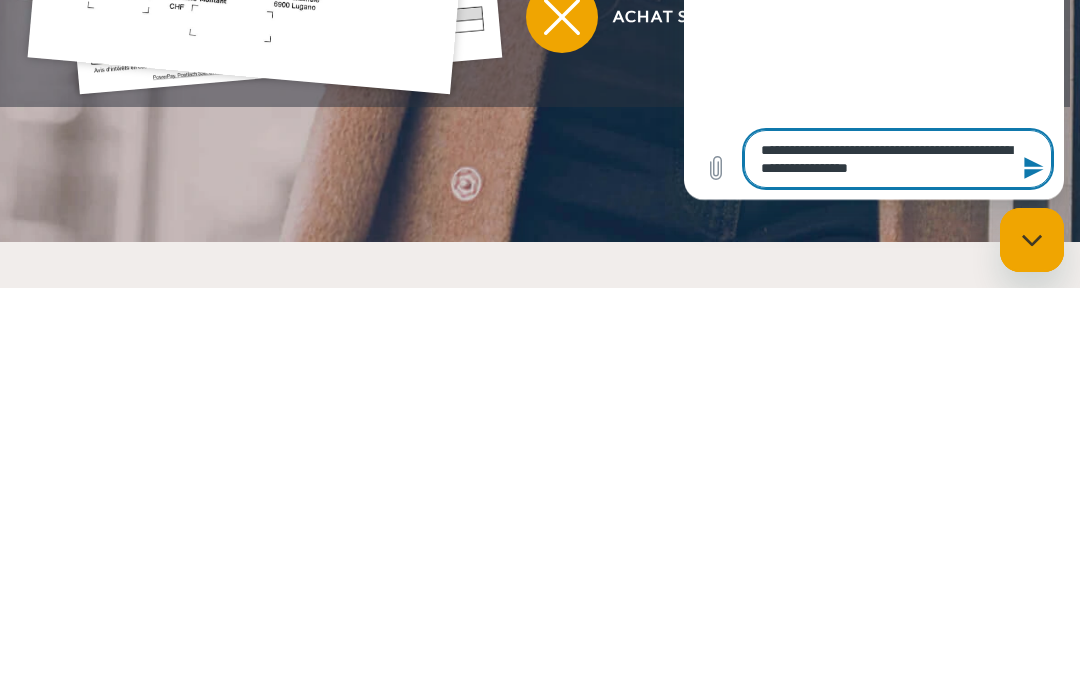 type on "**********" 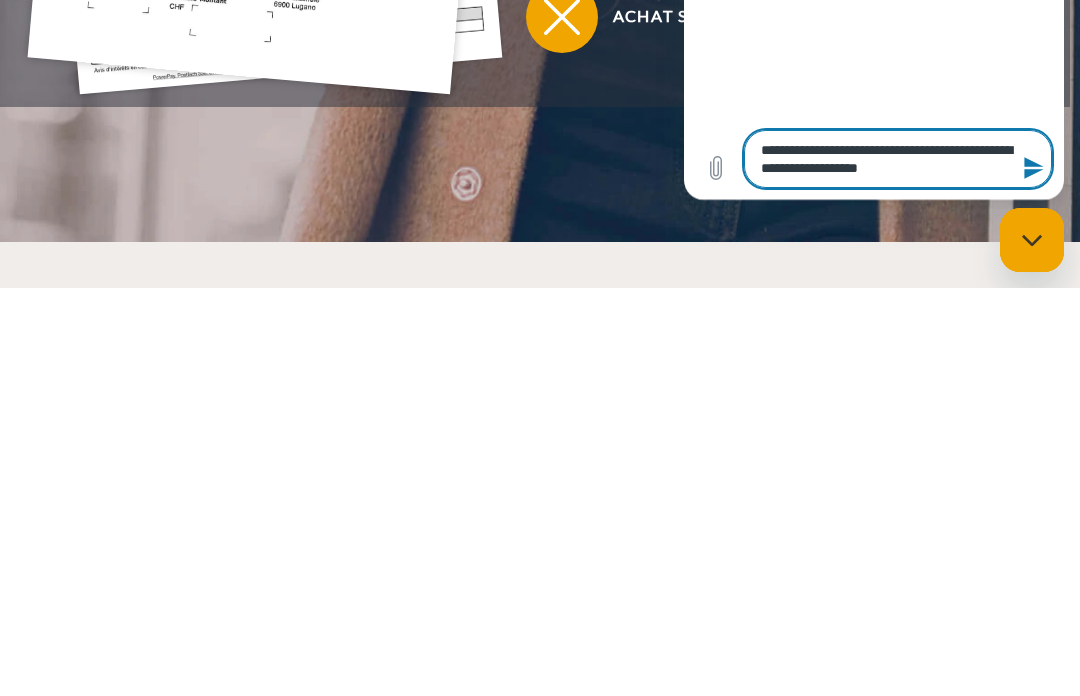 type on "**********" 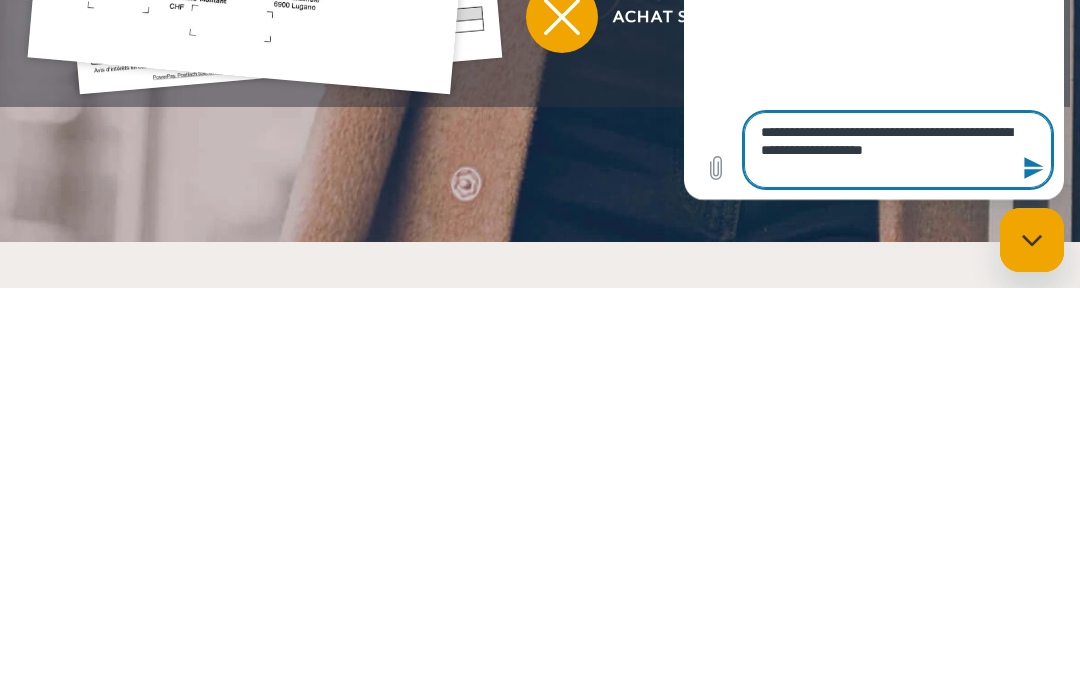 click on "**********" at bounding box center [898, 150] 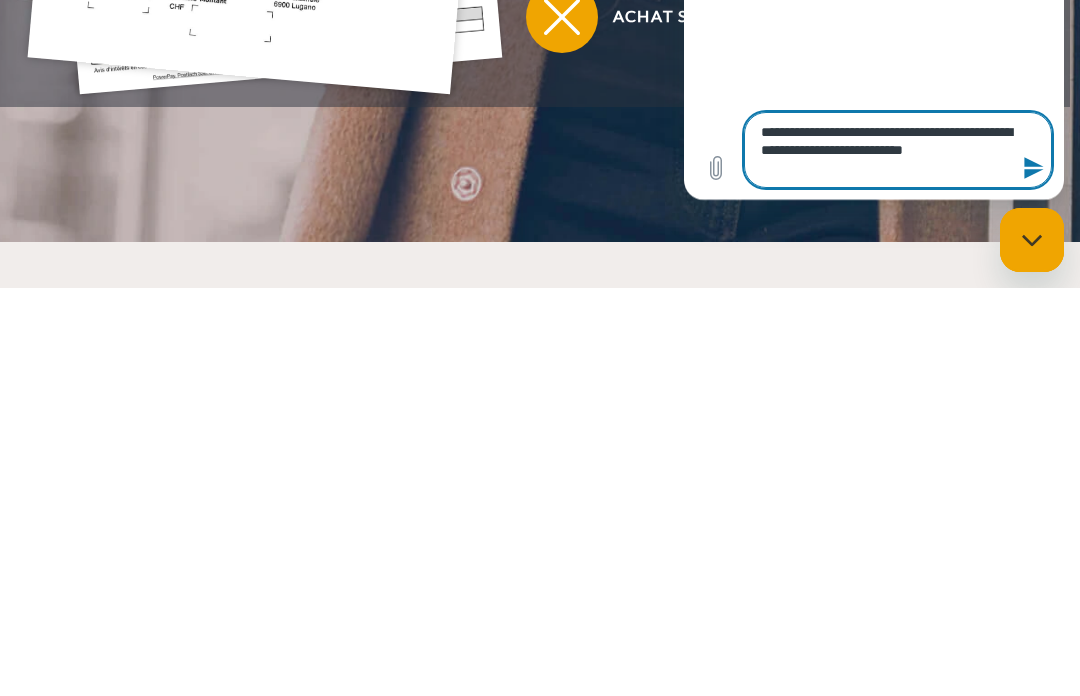 type on "**********" 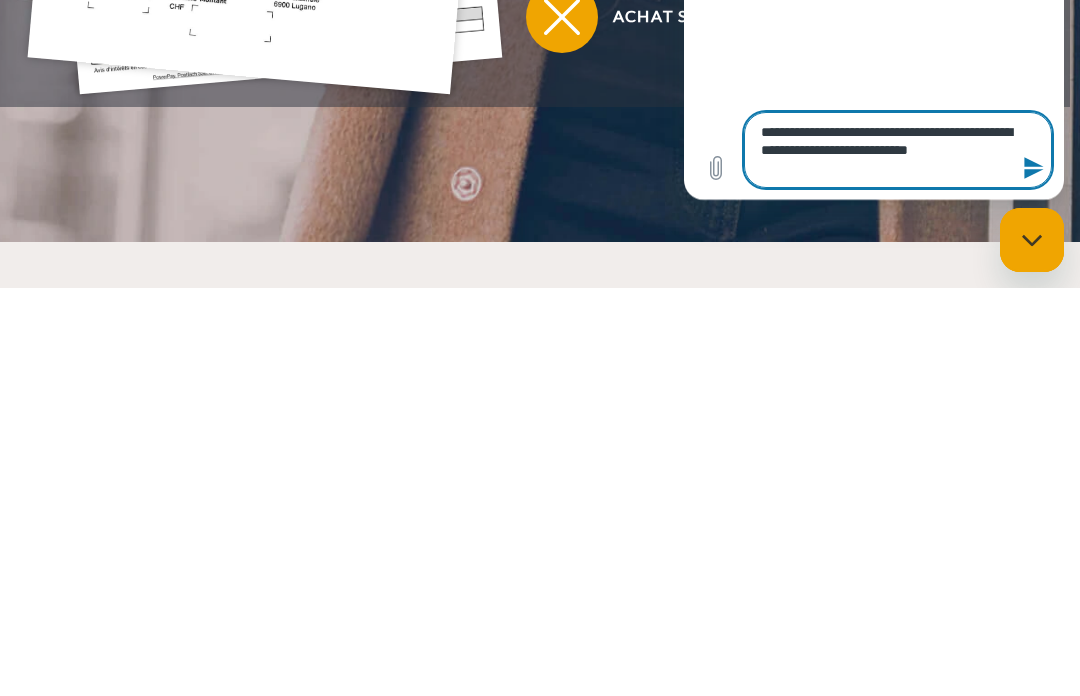 type on "*" 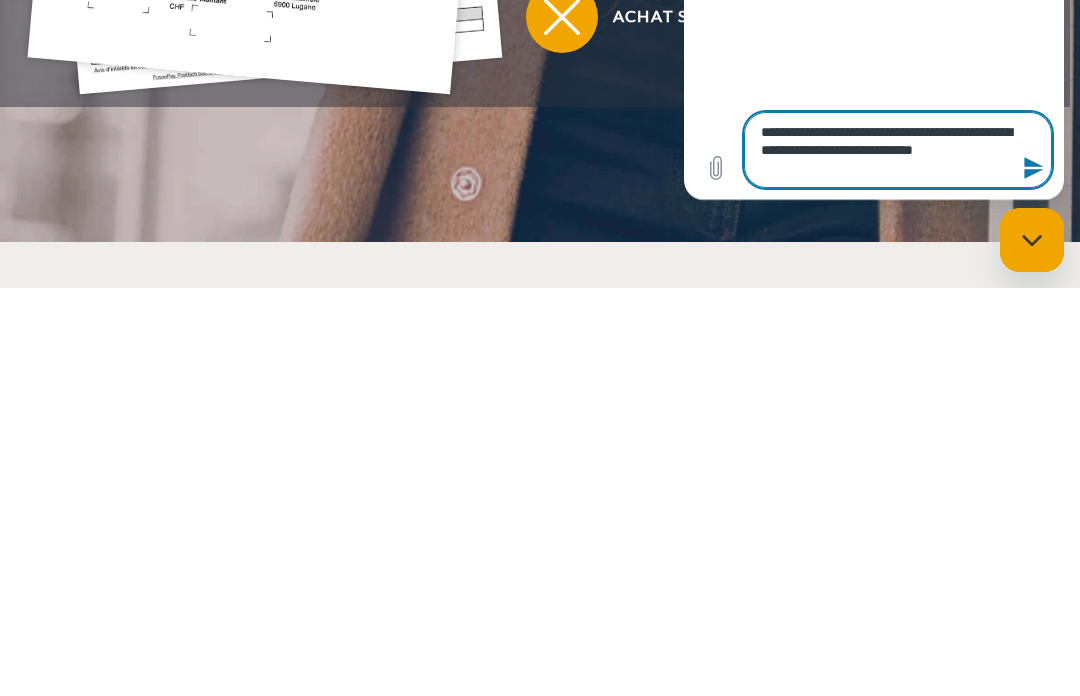 type on "*" 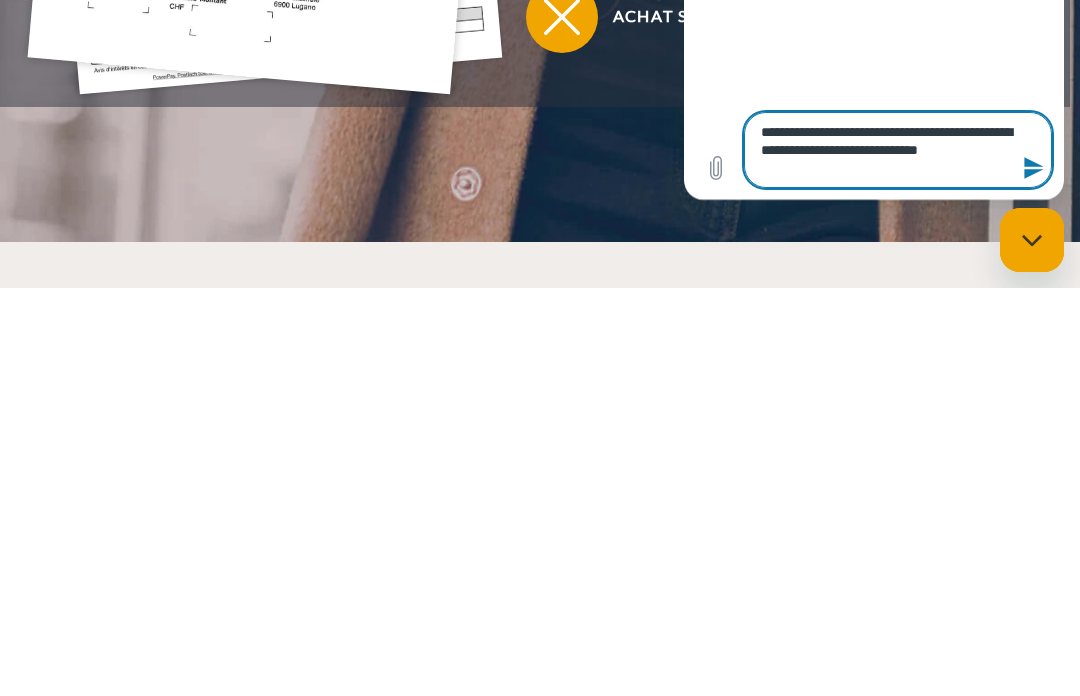 type on "*" 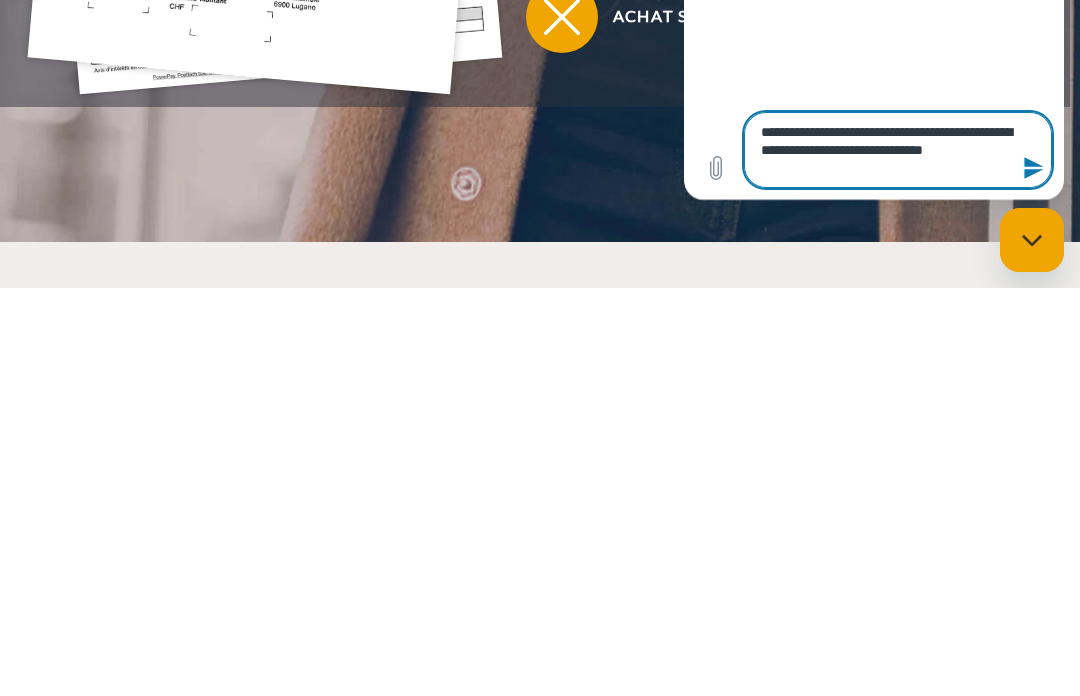 type on "*" 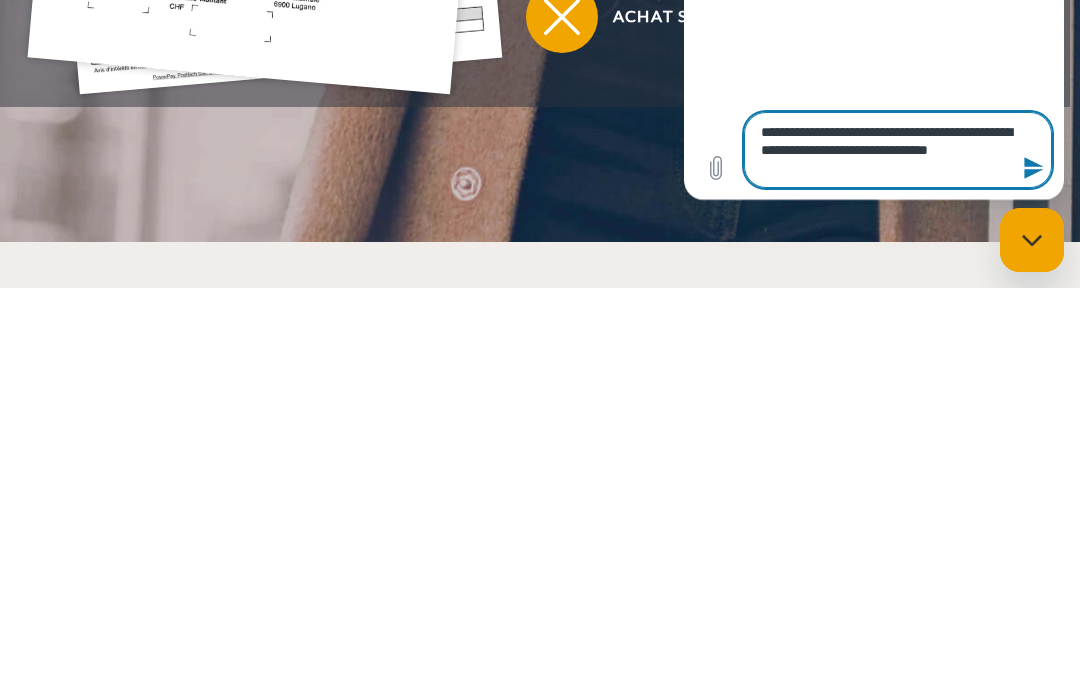 type on "*" 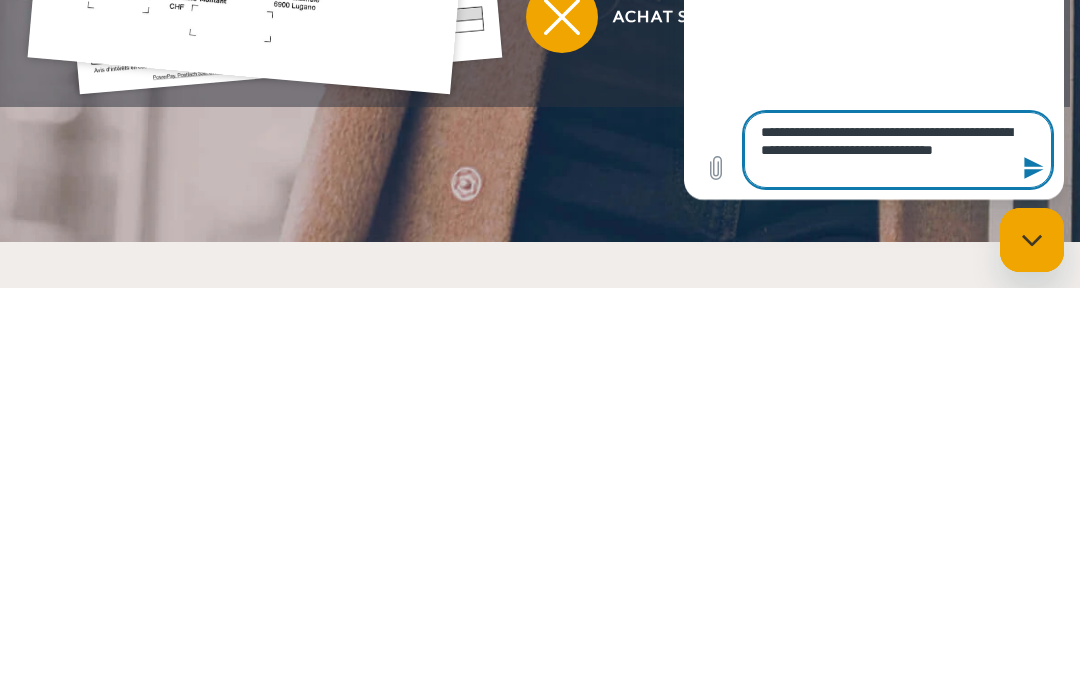 type on "*" 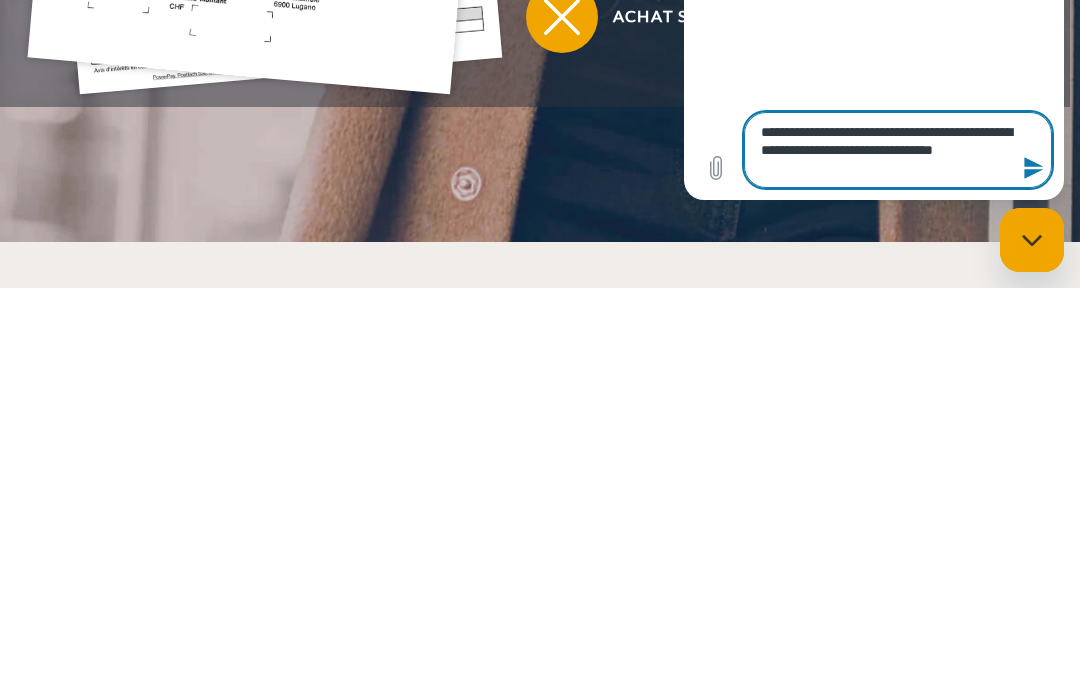 type 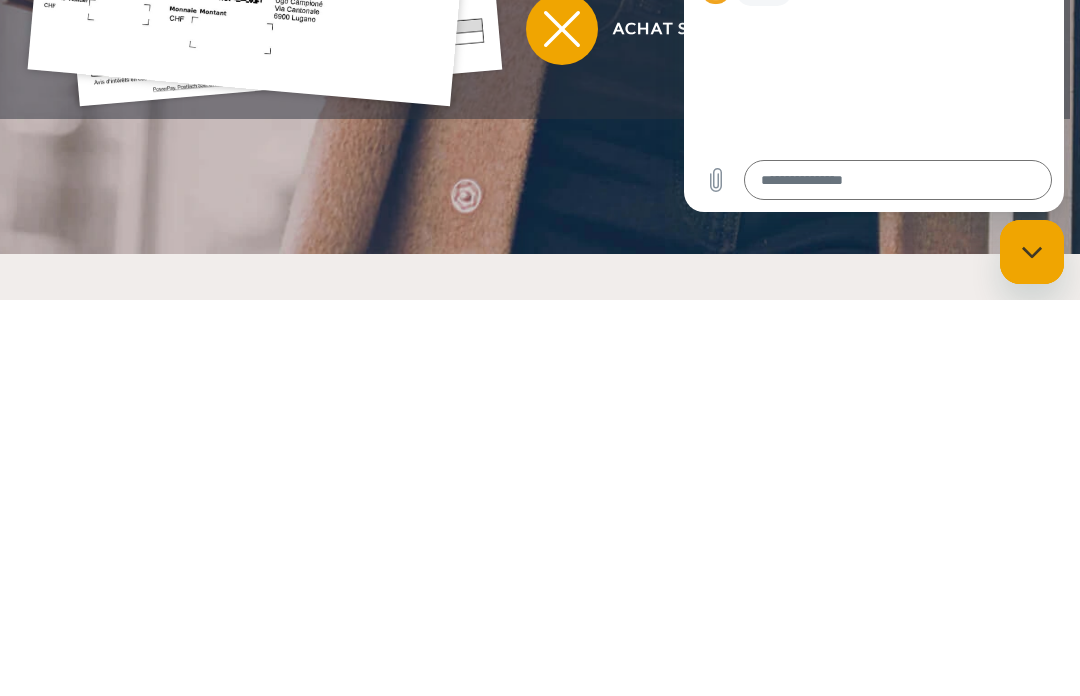 scroll, scrollTop: 911, scrollLeft: 0, axis: vertical 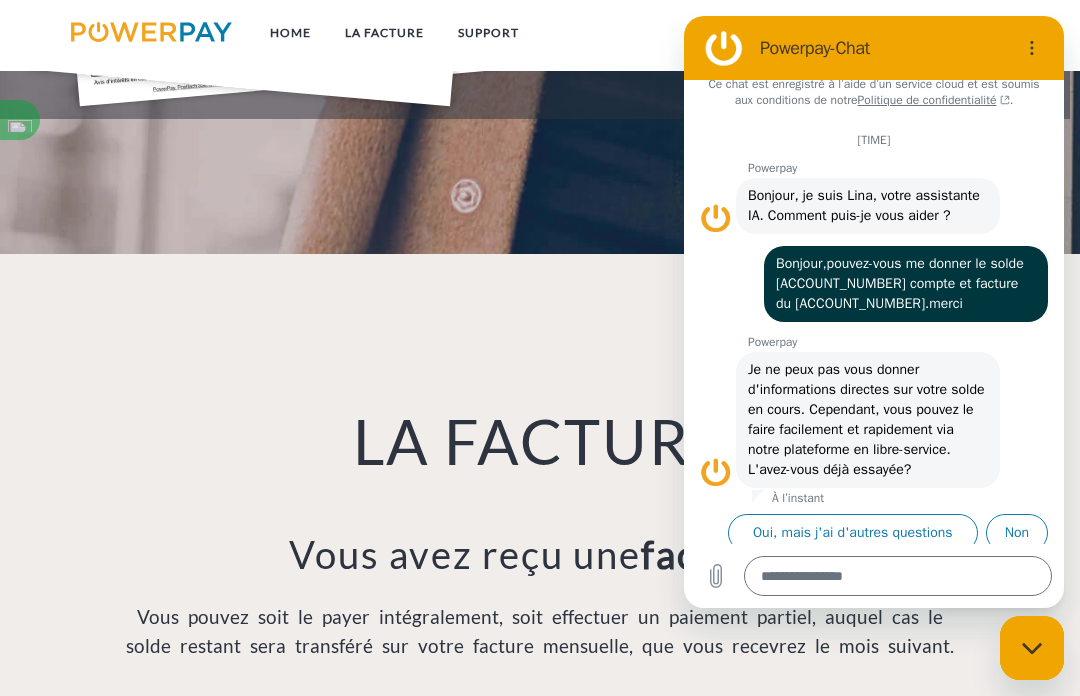 click on "Non" at bounding box center [1017, 533] 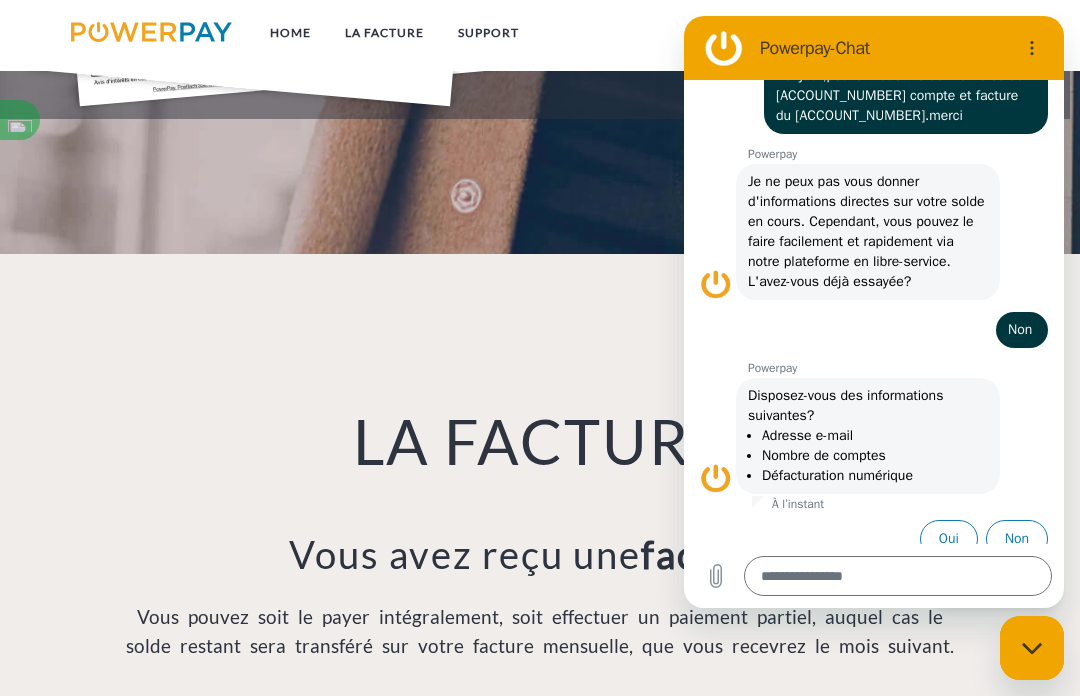 scroll, scrollTop: 214, scrollLeft: 0, axis: vertical 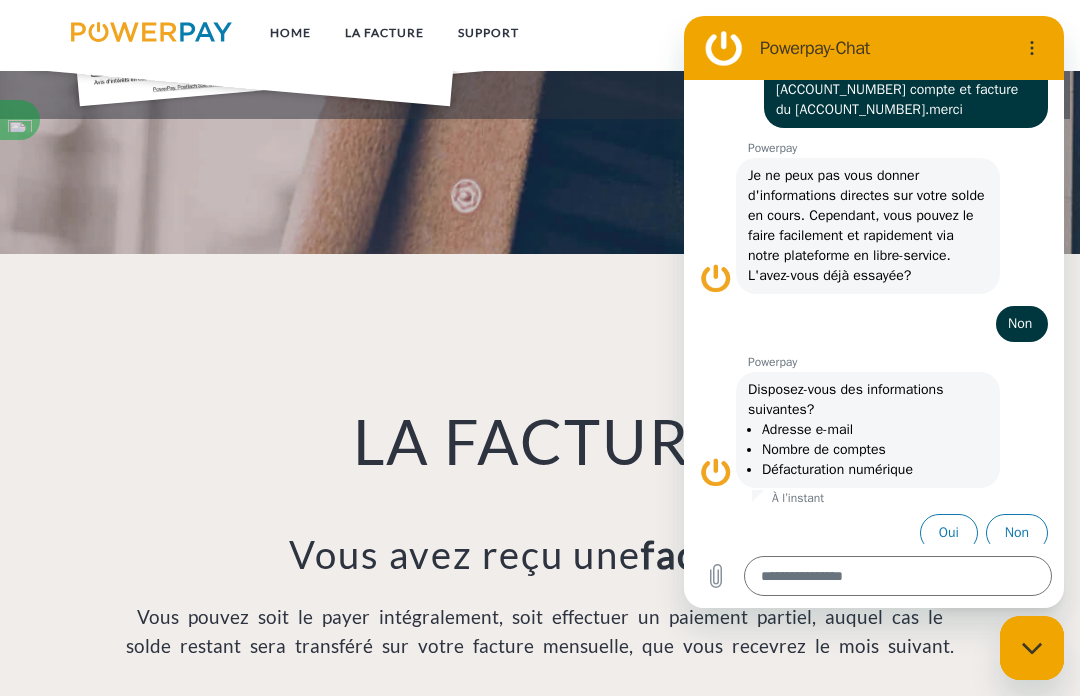 click on "Oui" at bounding box center (949, 533) 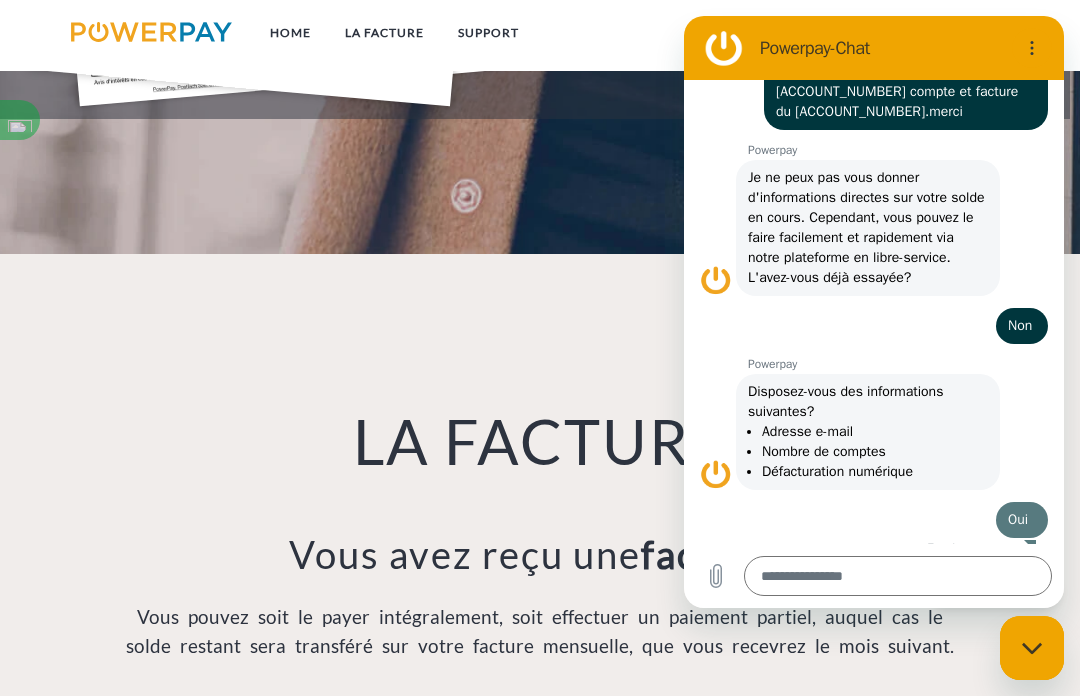 type on "*" 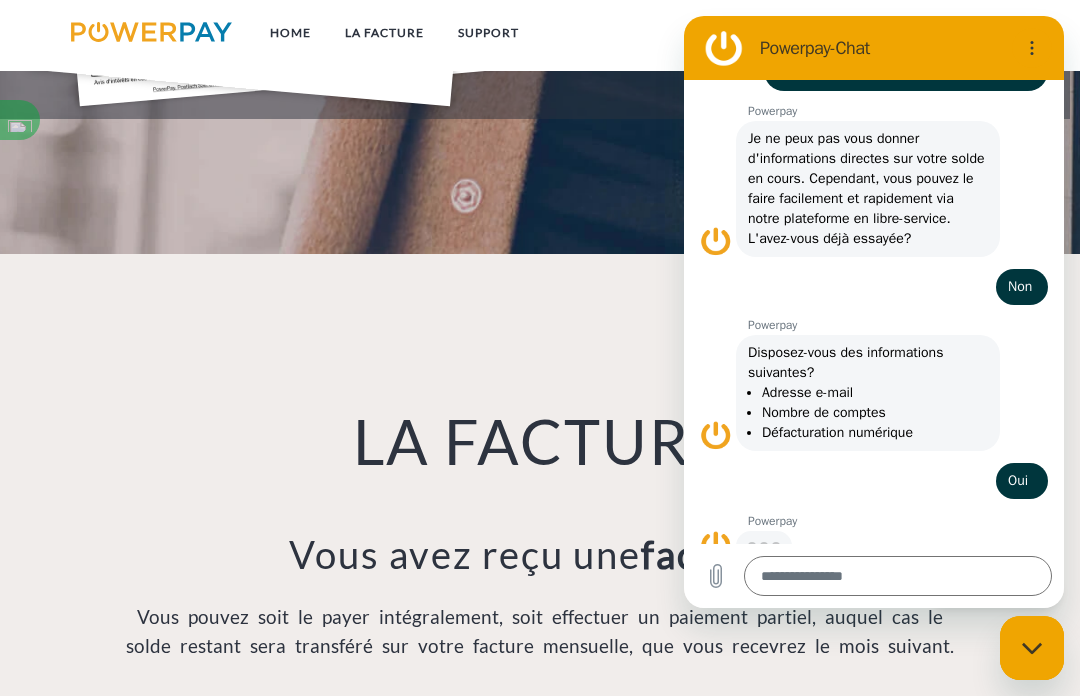 scroll, scrollTop: 254, scrollLeft: 0, axis: vertical 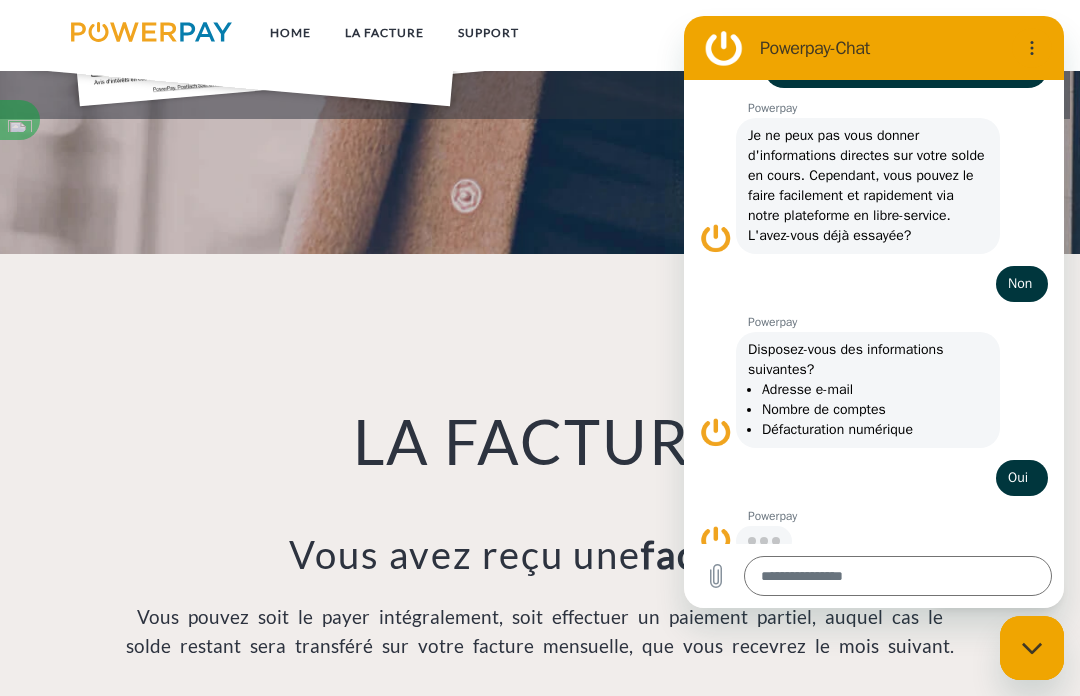 click at bounding box center [898, 576] 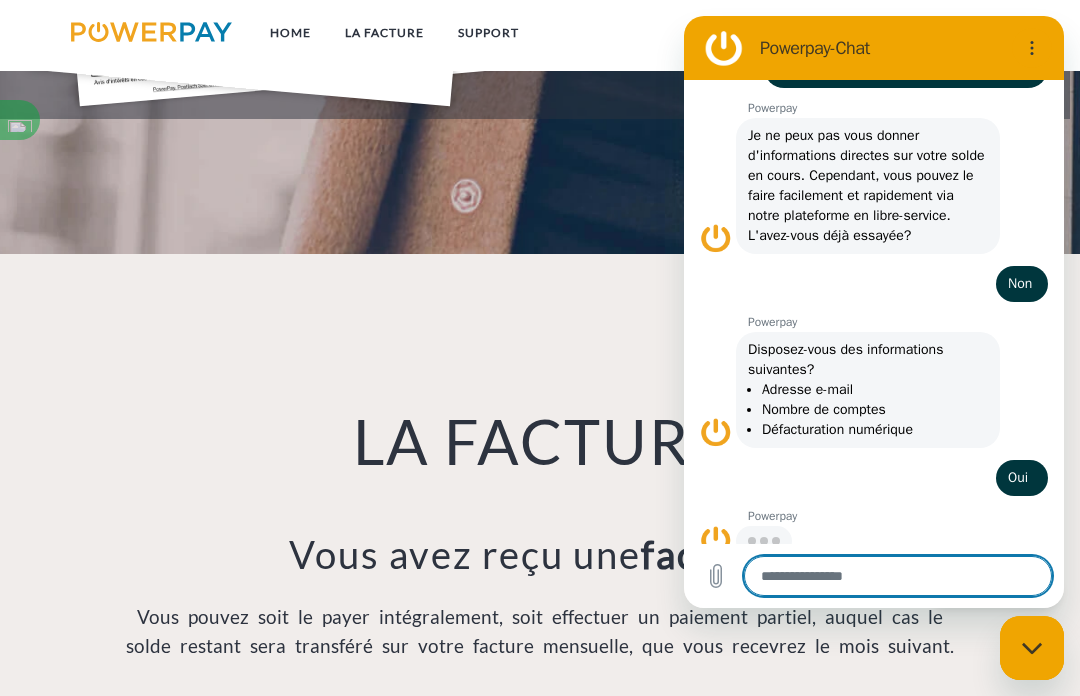 scroll, scrollTop: 969, scrollLeft: 0, axis: vertical 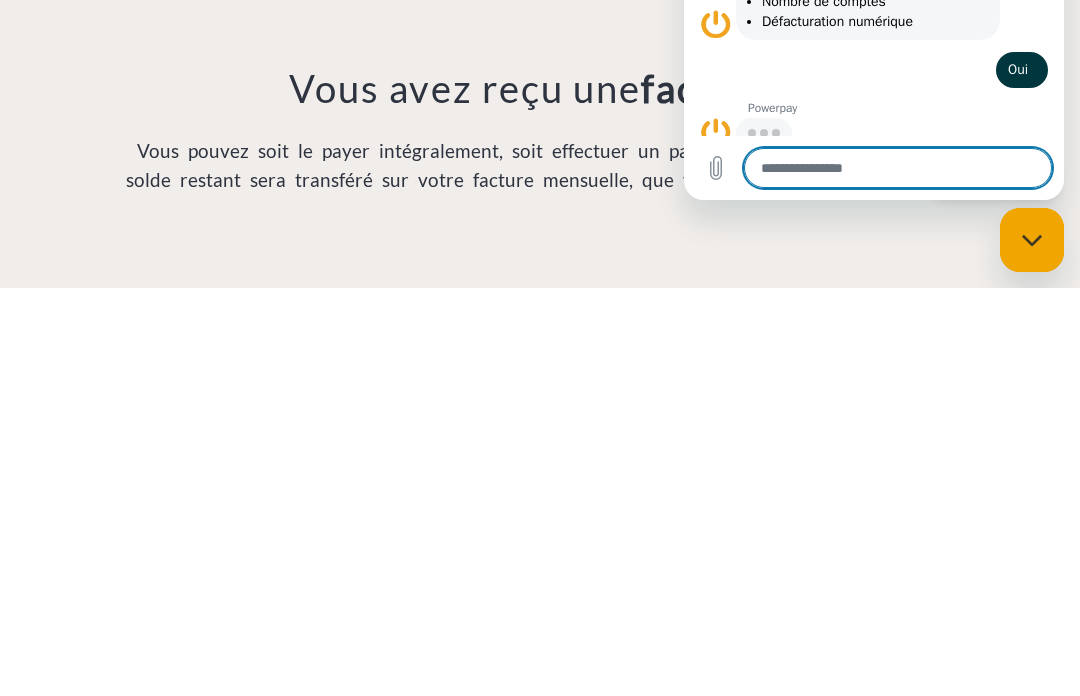 type on "*" 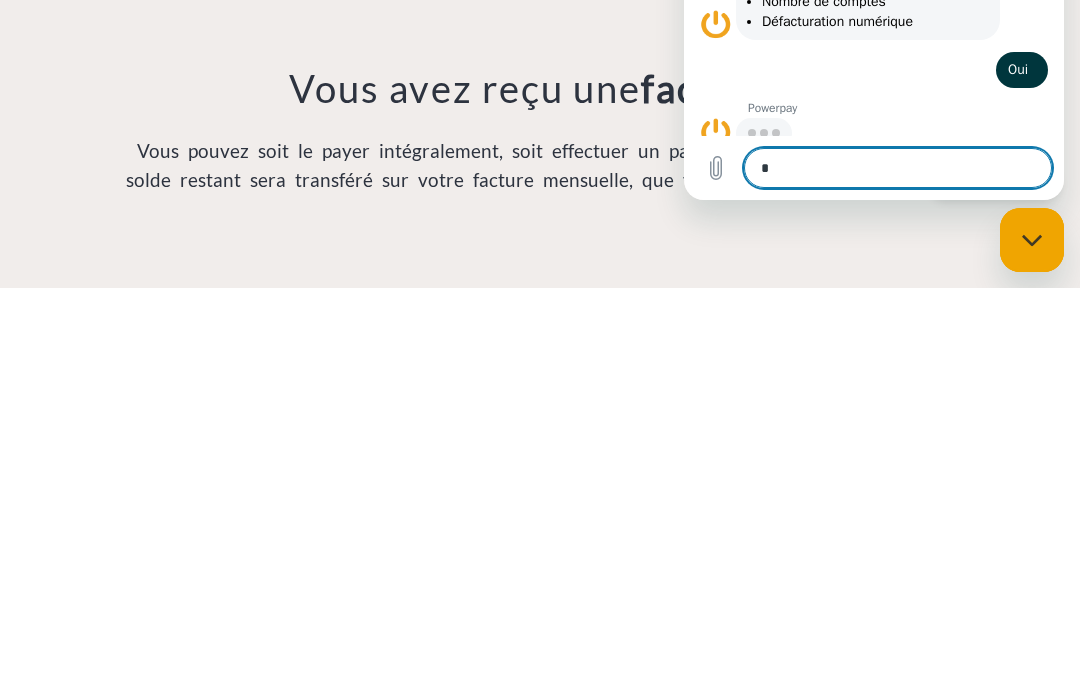 type on "*" 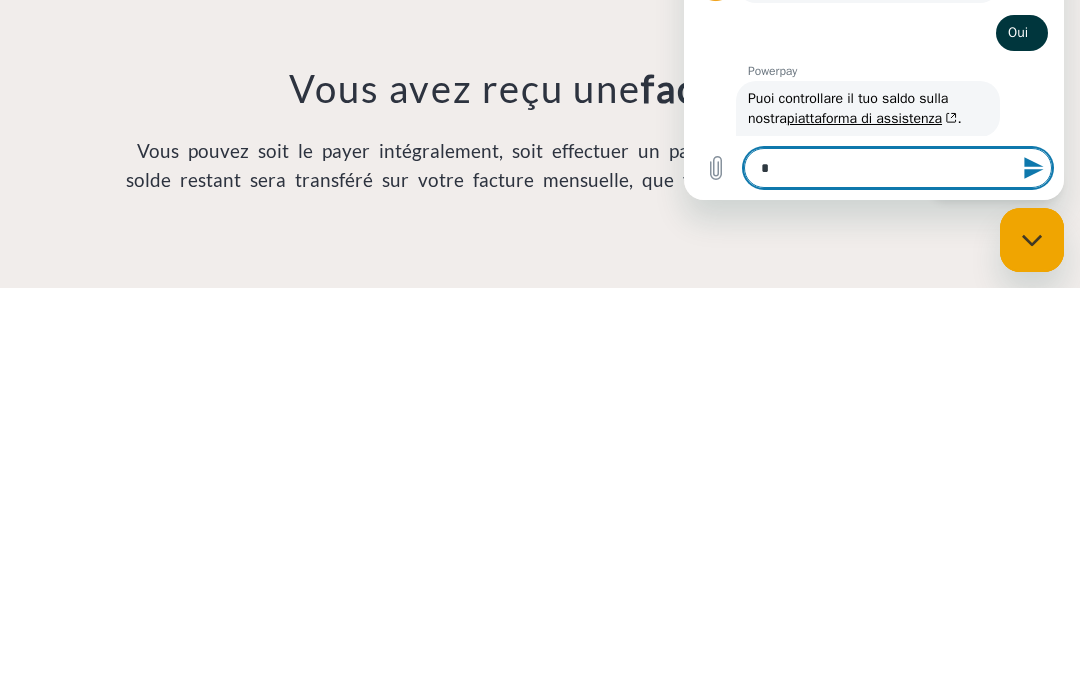 type on "**" 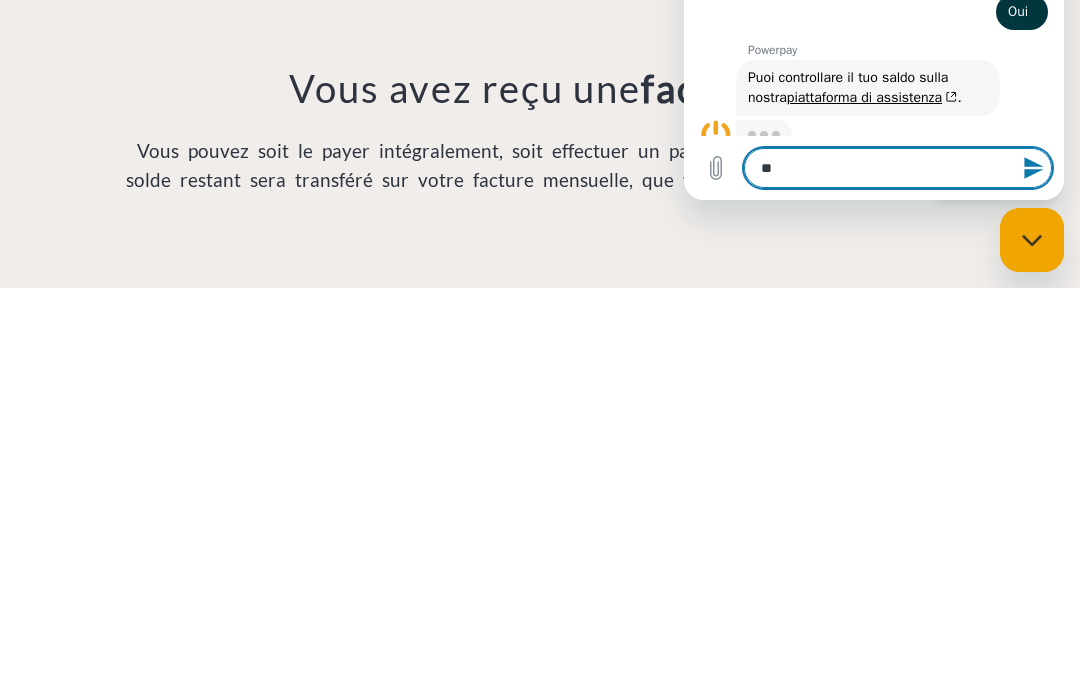 type on "*" 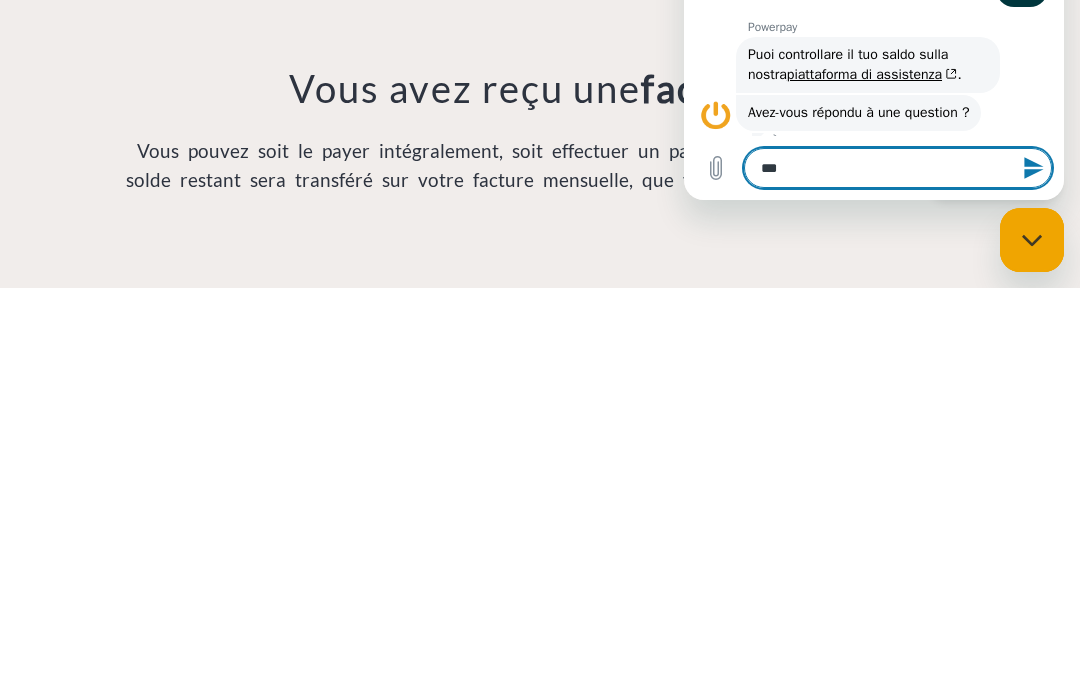 type on "****" 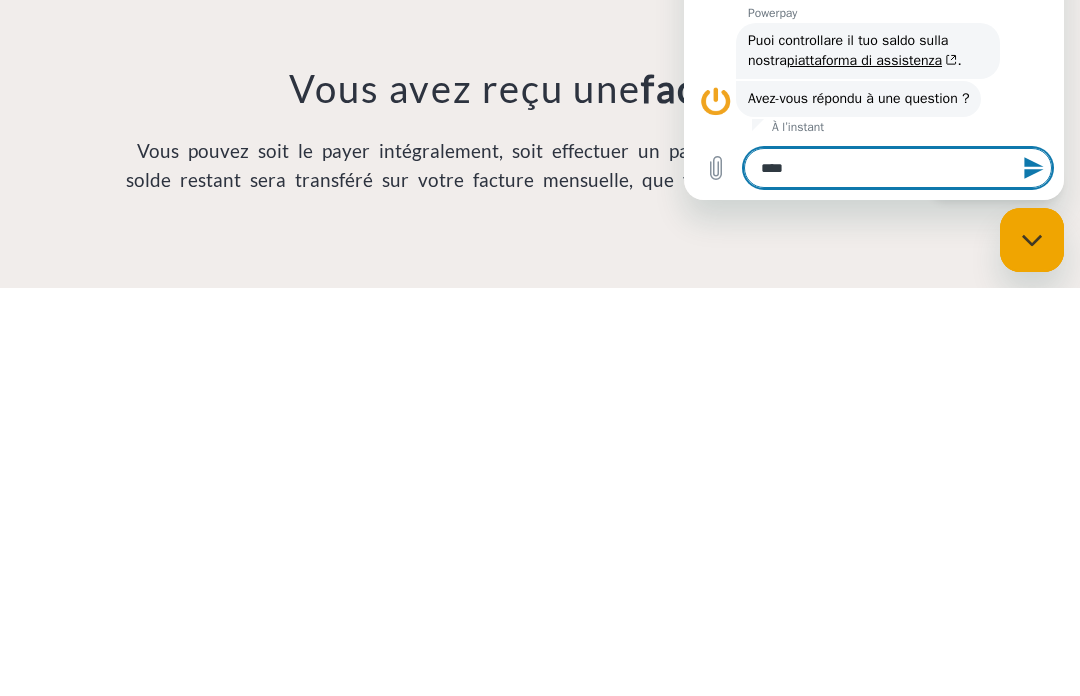 type on "*****" 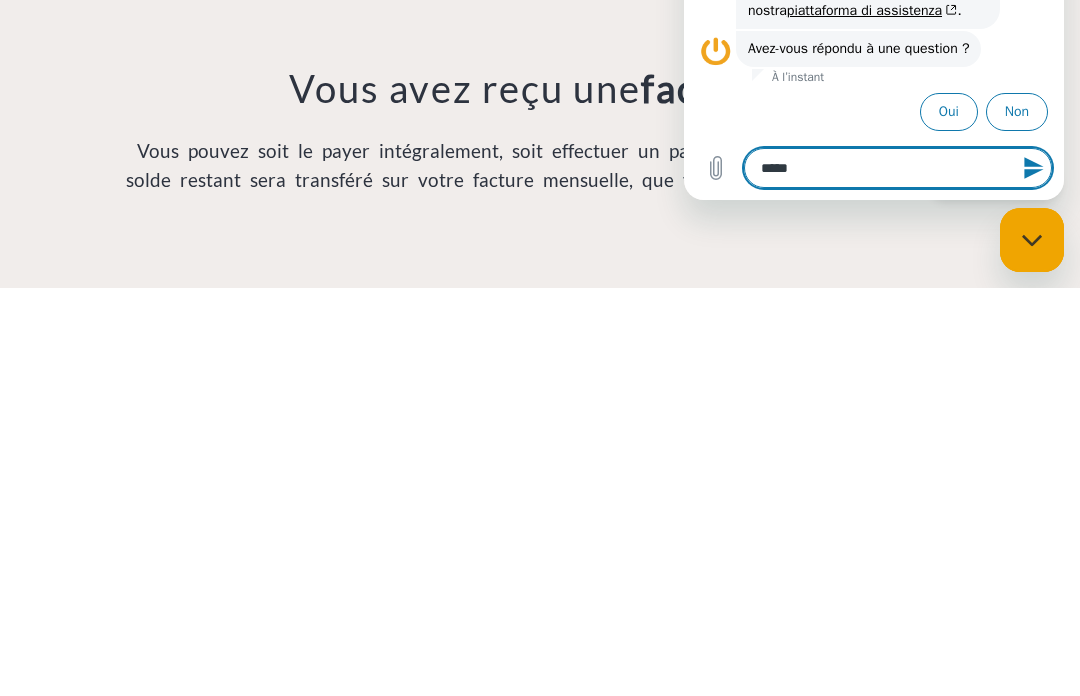 scroll, scrollTop: 406, scrollLeft: 0, axis: vertical 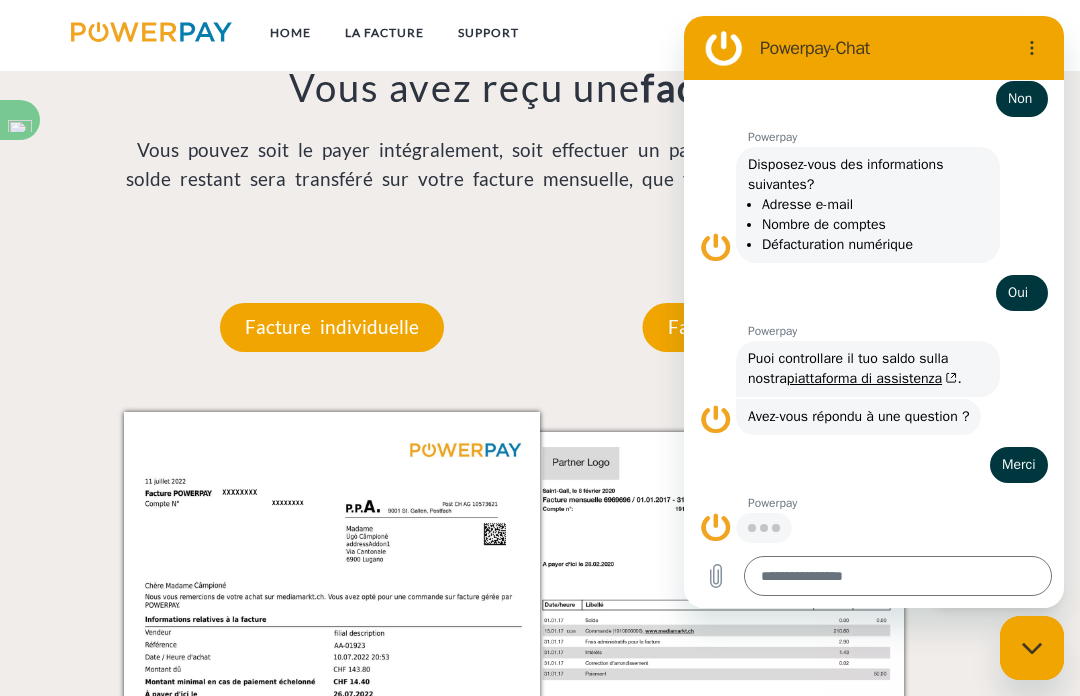 click at bounding box center [724, 48] 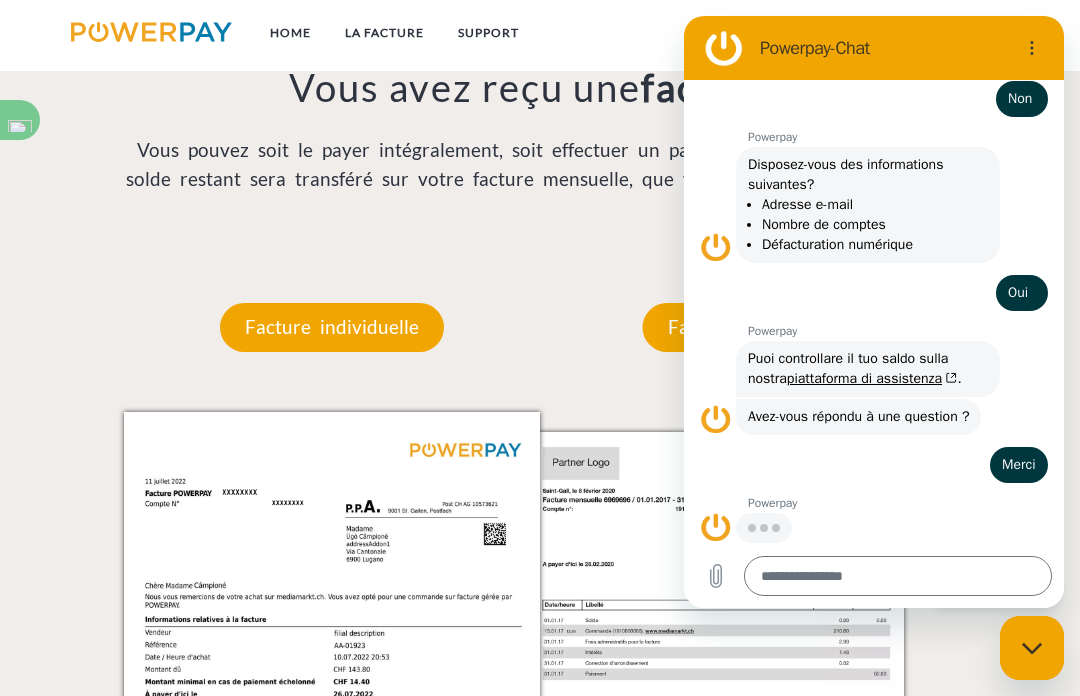 click on "LA FACTURE
Vous avez reçu une  facture  ?
Vous pouvez soit le payer intégralement, soit effectuer un paiement partiel, auquel cas le solde restant sera transféré sur votre facture mensuelle, que vous recevrez le mois suivant." at bounding box center (540, 15) 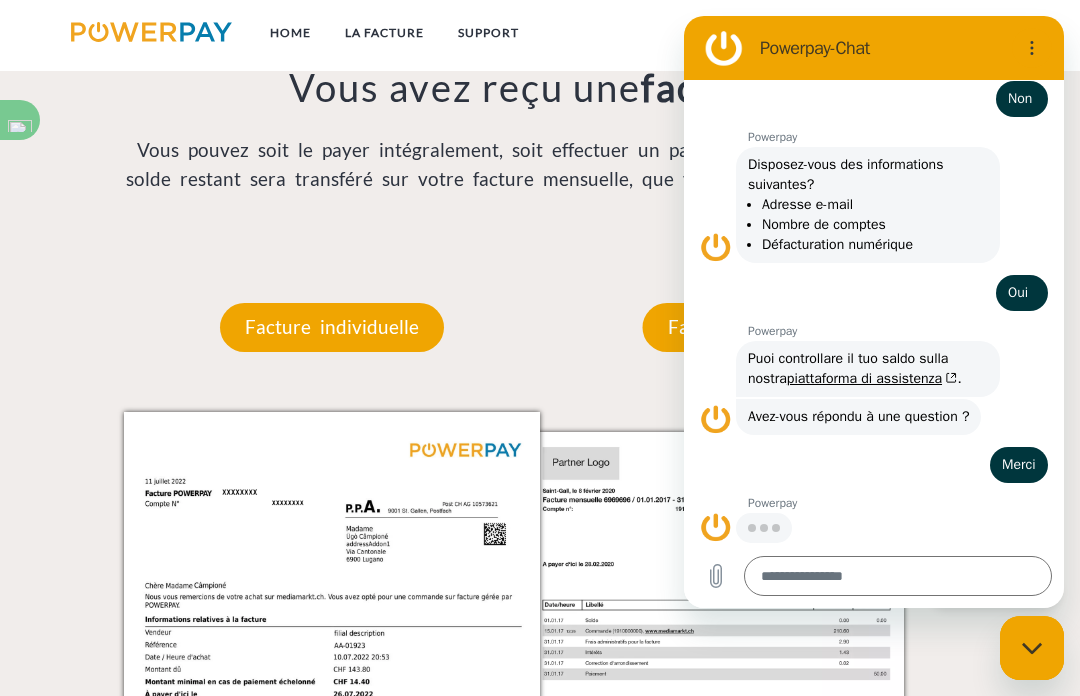 click at bounding box center [724, 48] 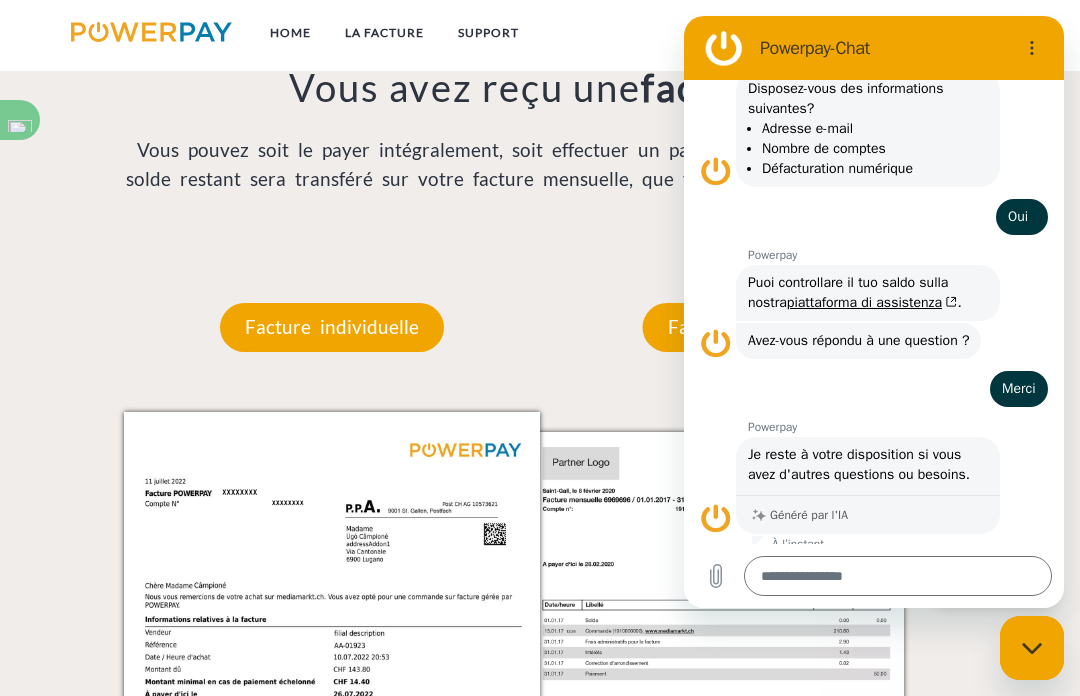 type on "*" 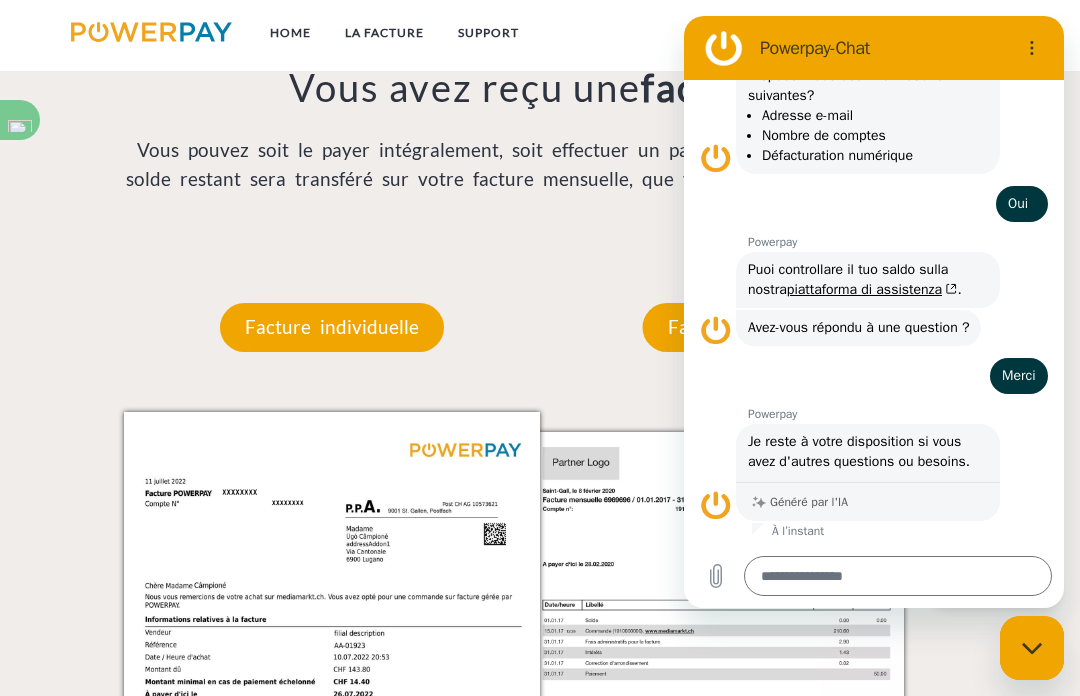 scroll, scrollTop: 555, scrollLeft: 0, axis: vertical 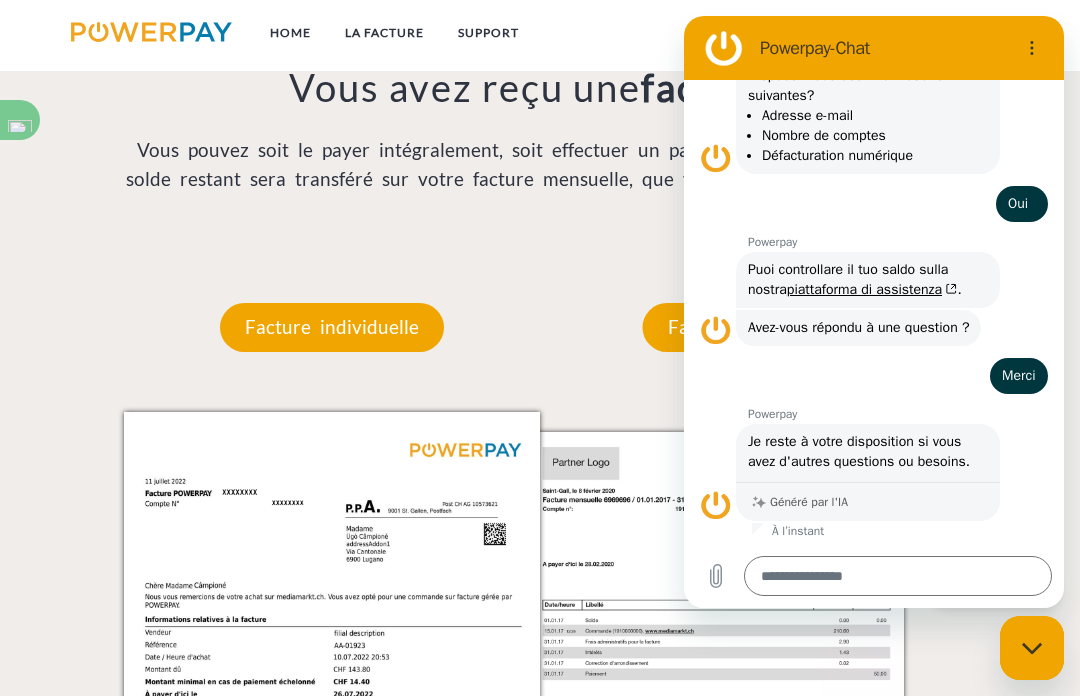 click at bounding box center (898, 576) 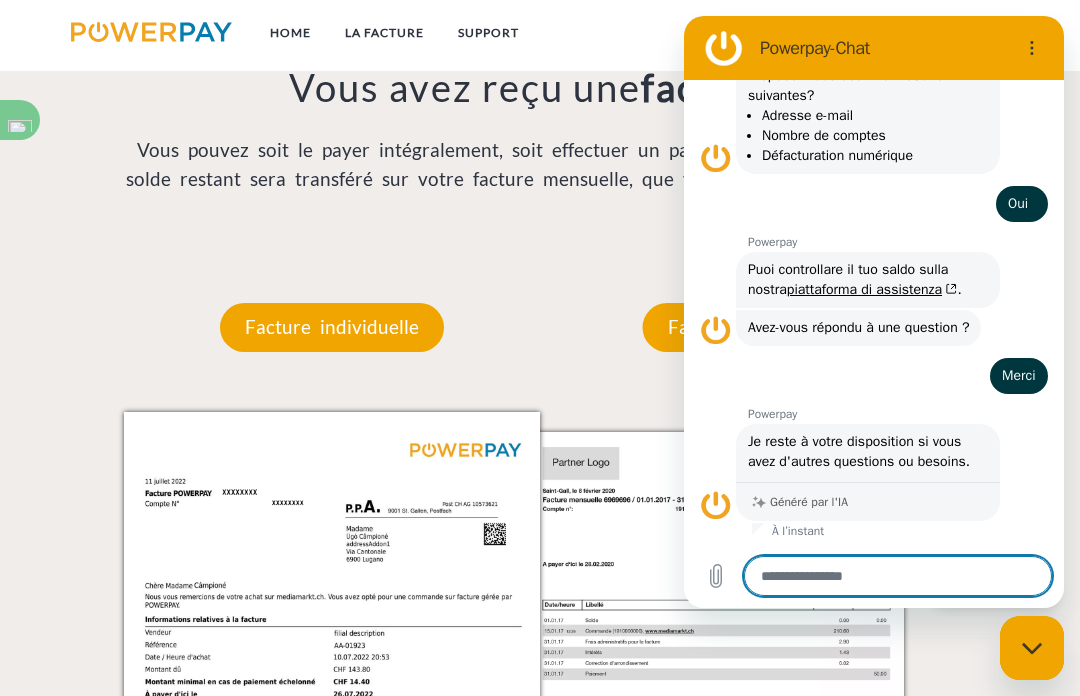 scroll, scrollTop: 1436, scrollLeft: 0, axis: vertical 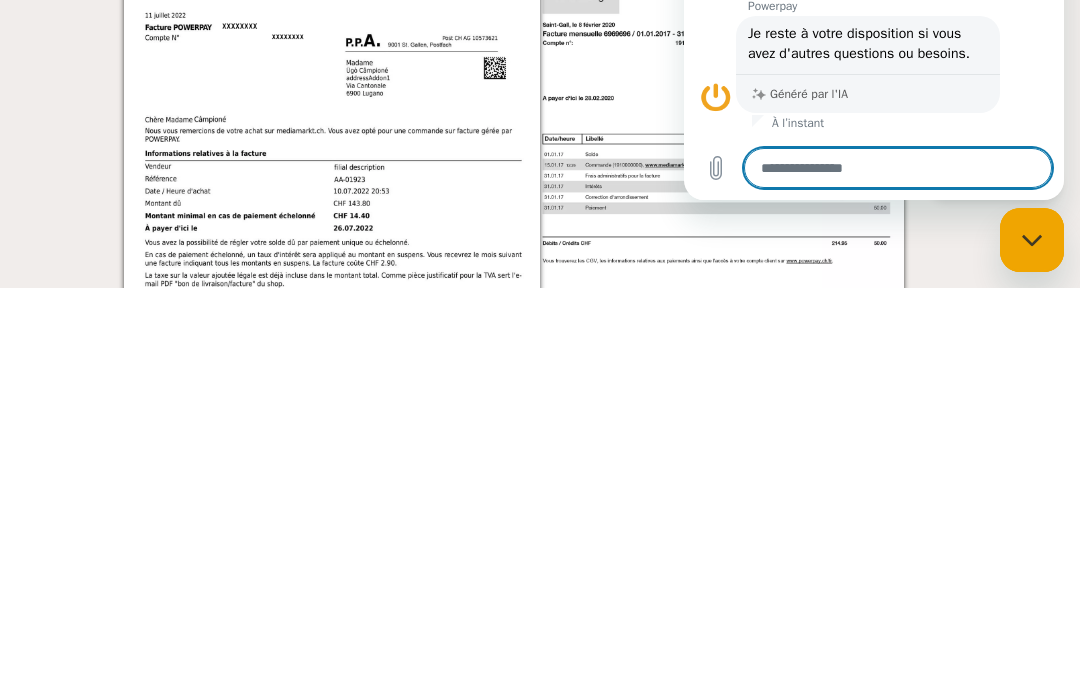 type on "*" 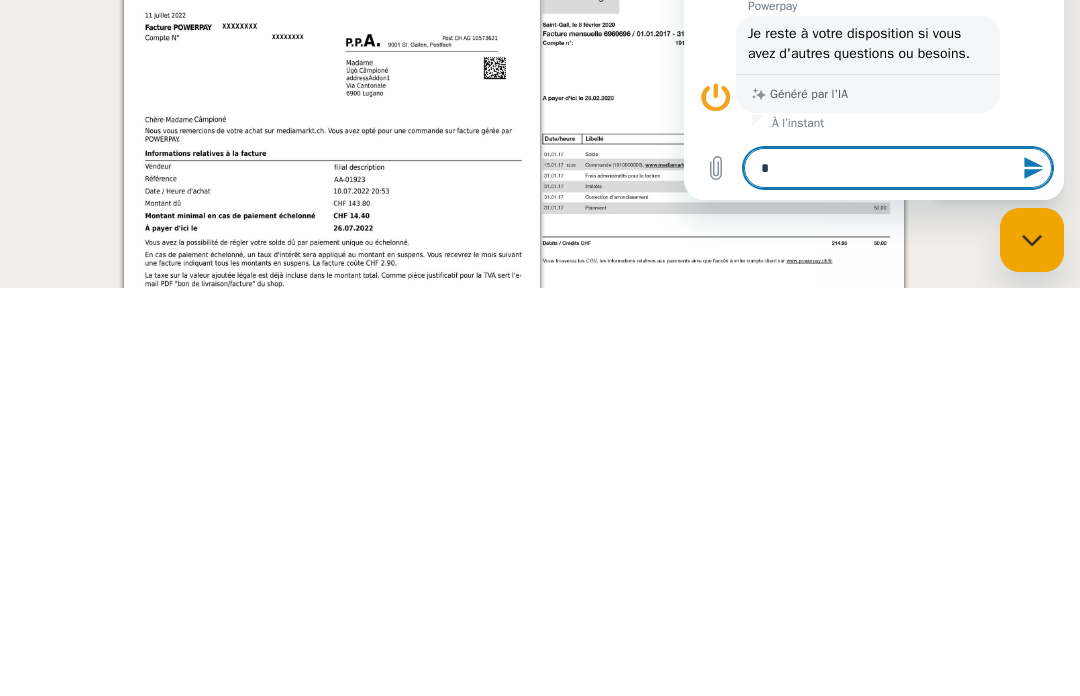 type on "**" 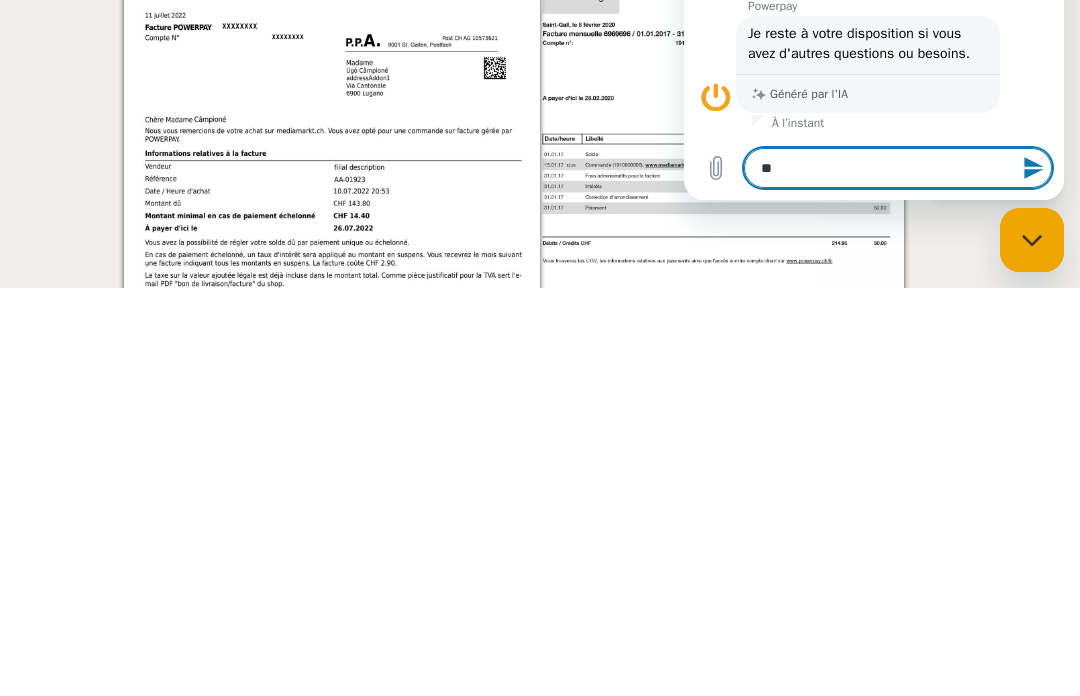 type on "*" 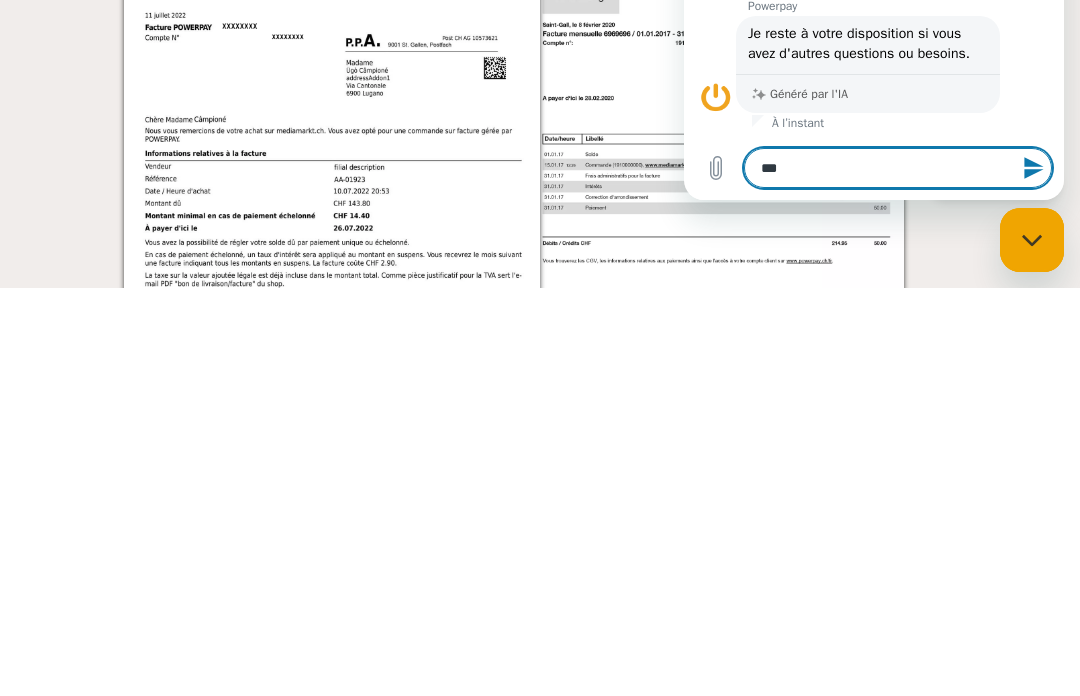 type on "*" 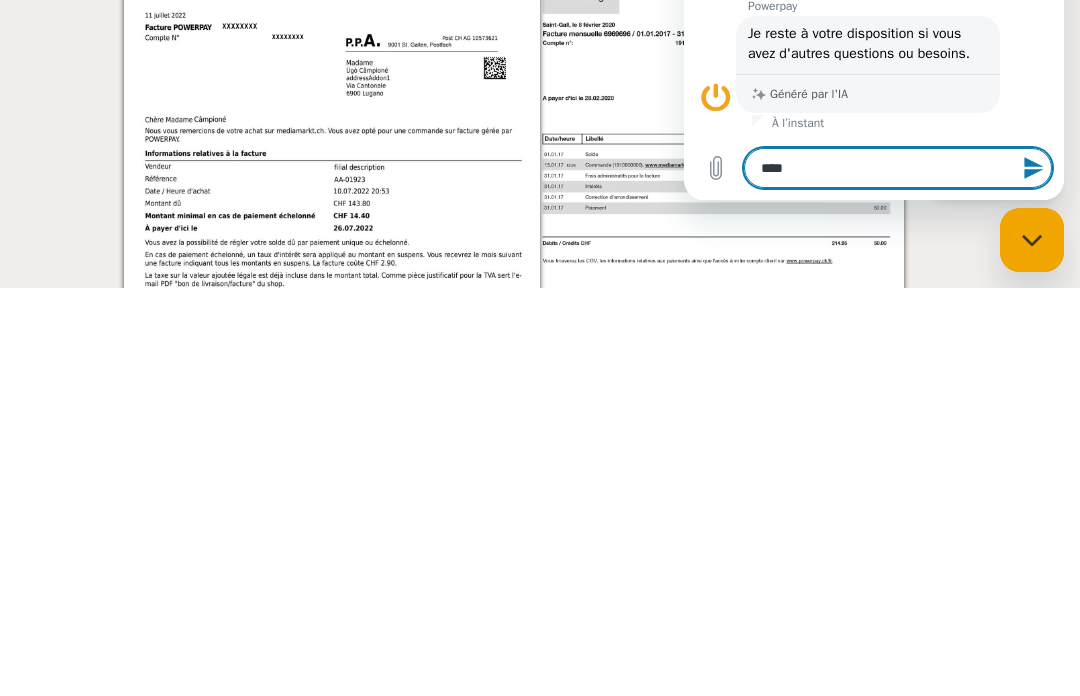 type on "*****" 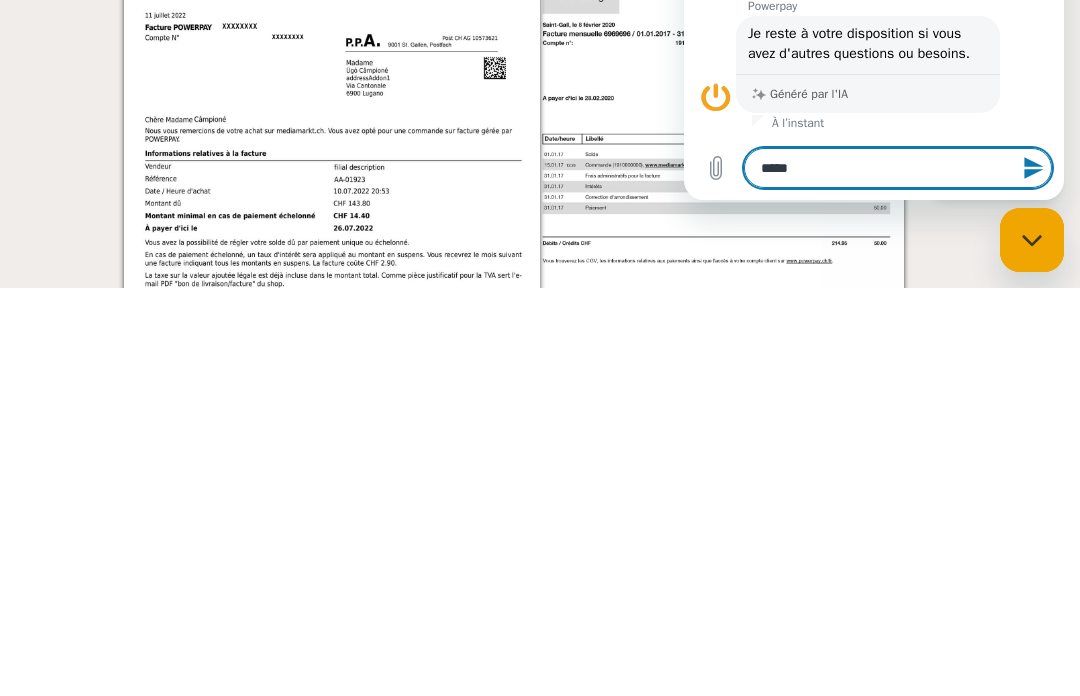 type on "*" 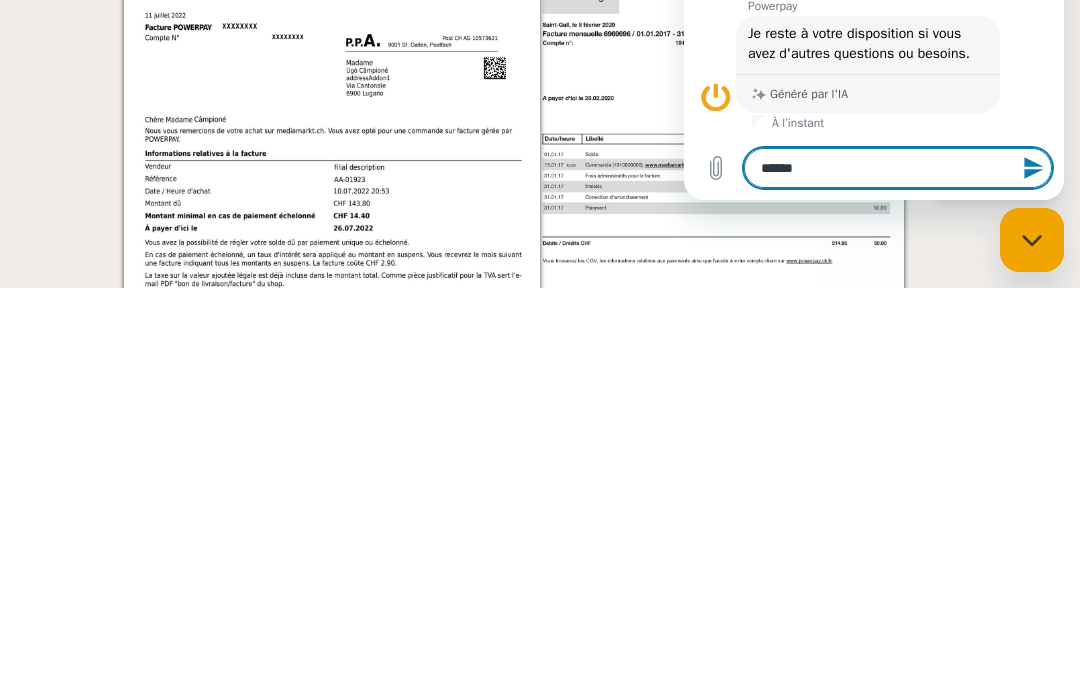 type on "*" 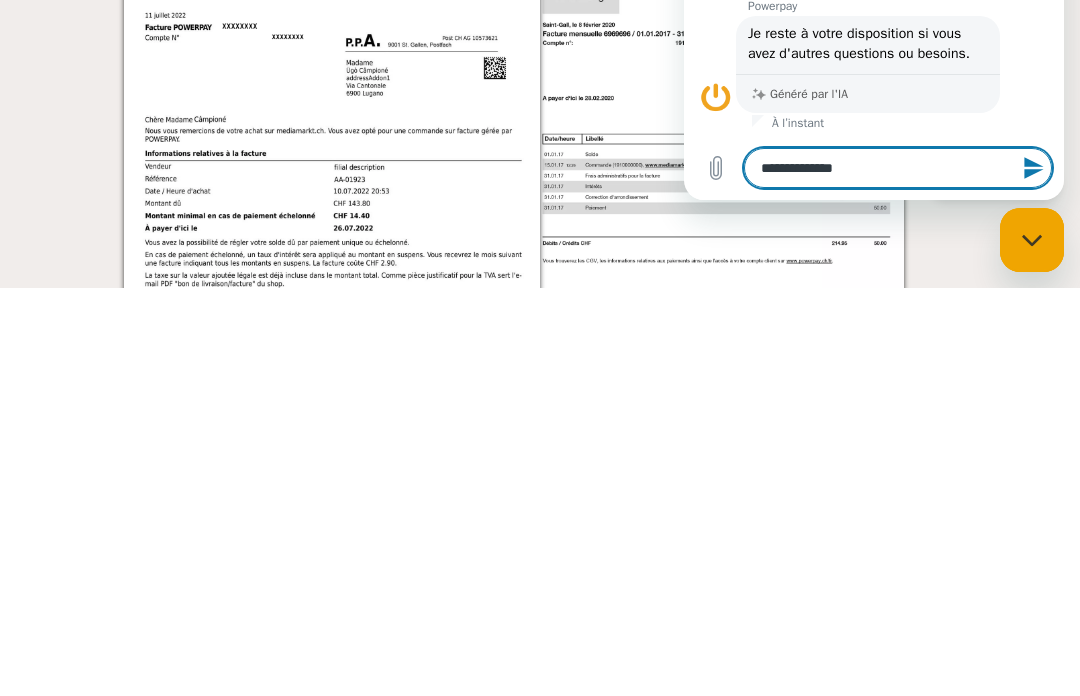 type on "**********" 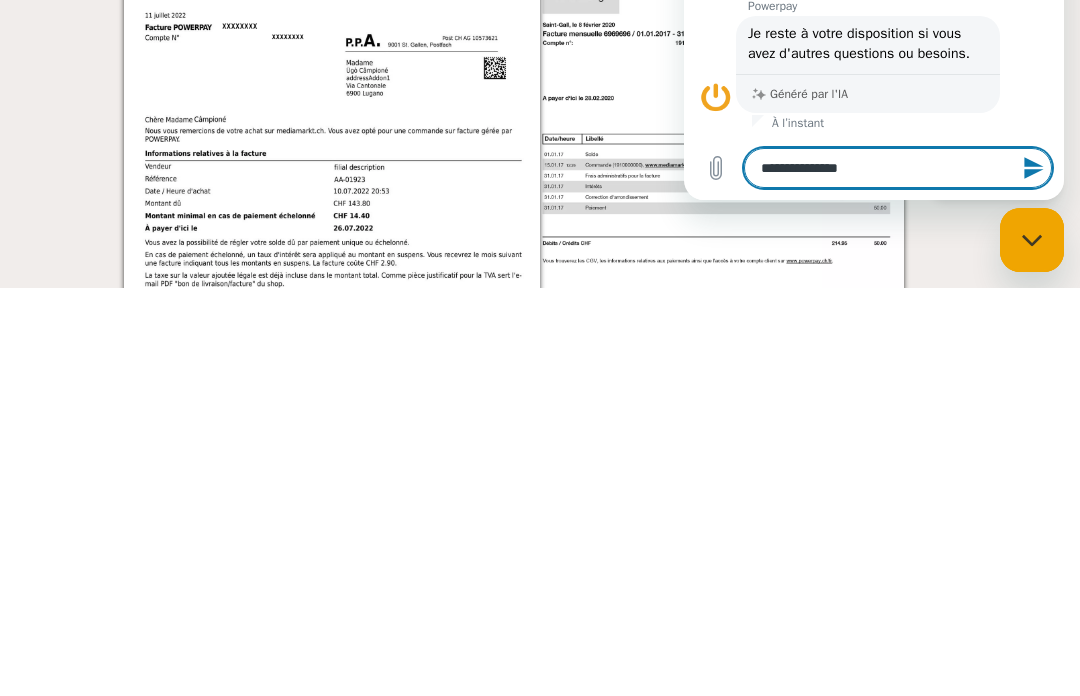 type on "**********" 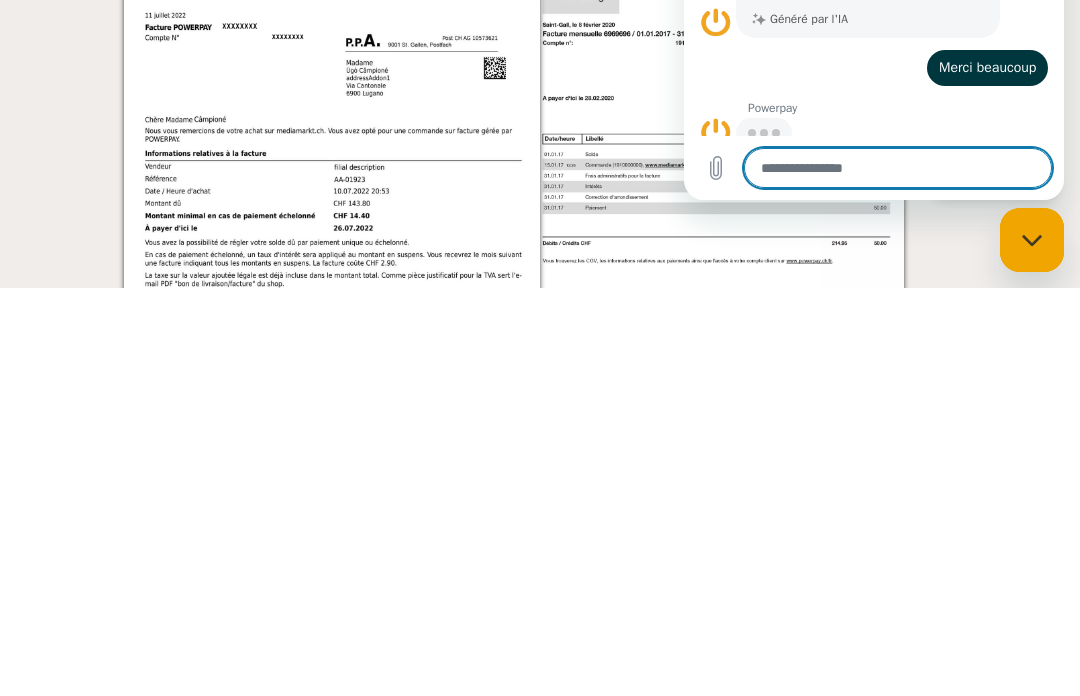 click at bounding box center (738, 648) 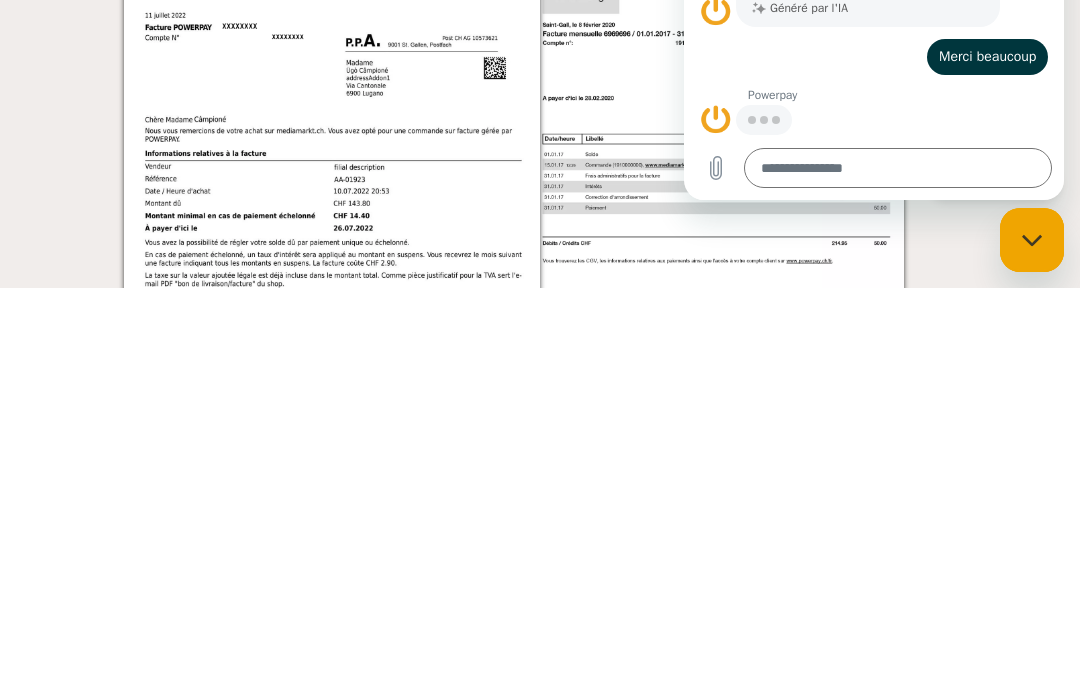scroll, scrollTop: 640, scrollLeft: 0, axis: vertical 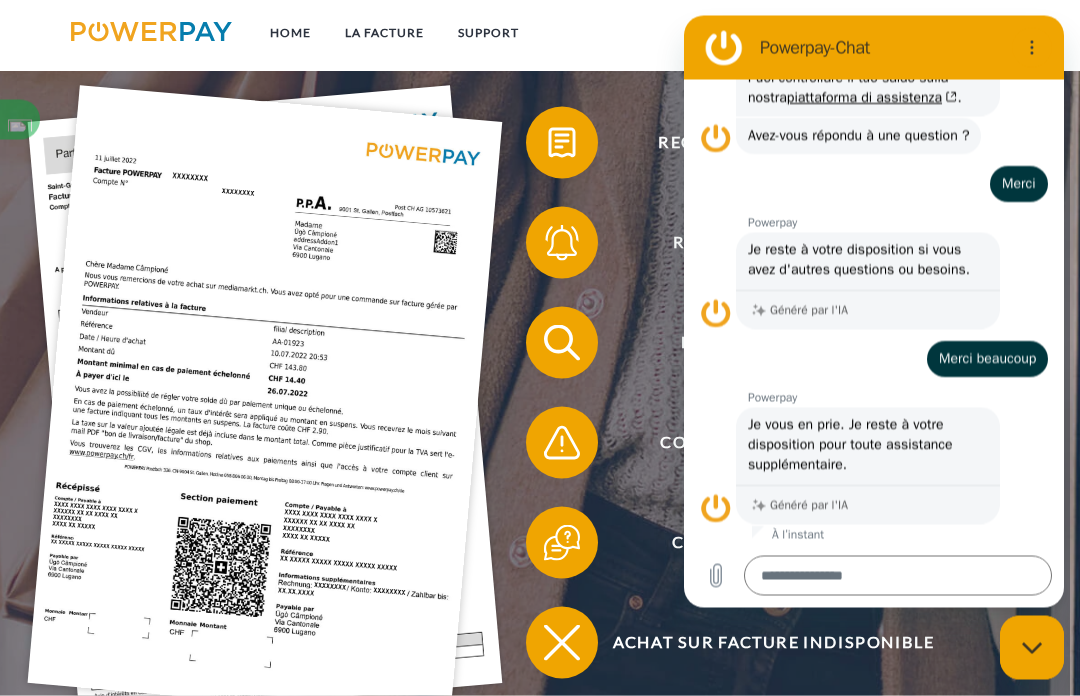 type on "*" 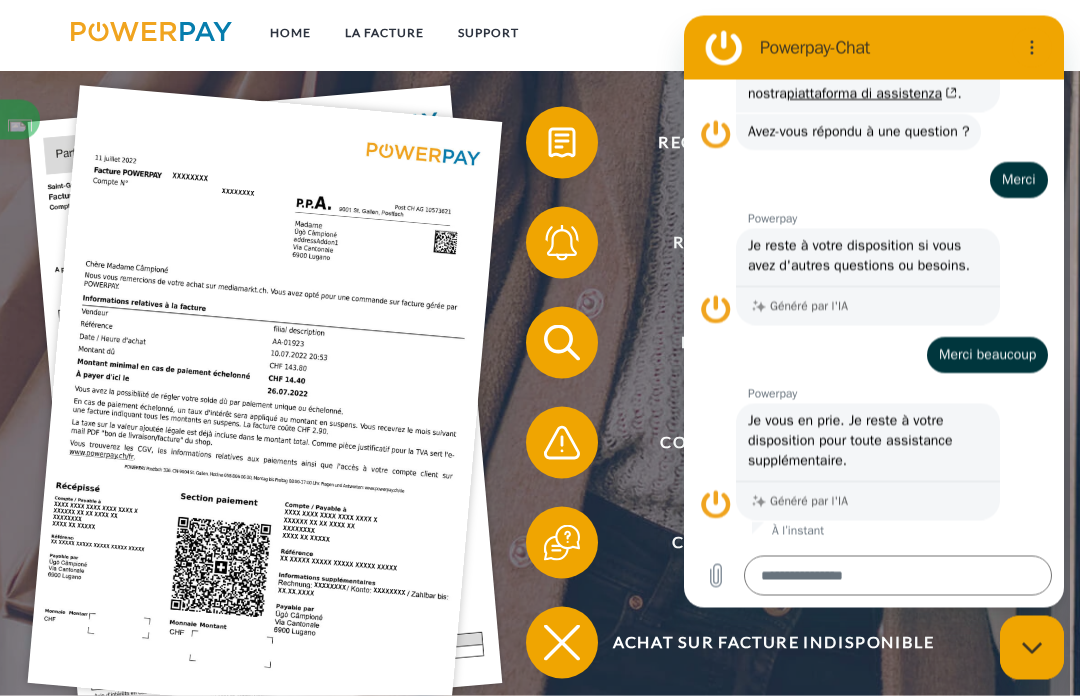 scroll, scrollTop: 750, scrollLeft: 0, axis: vertical 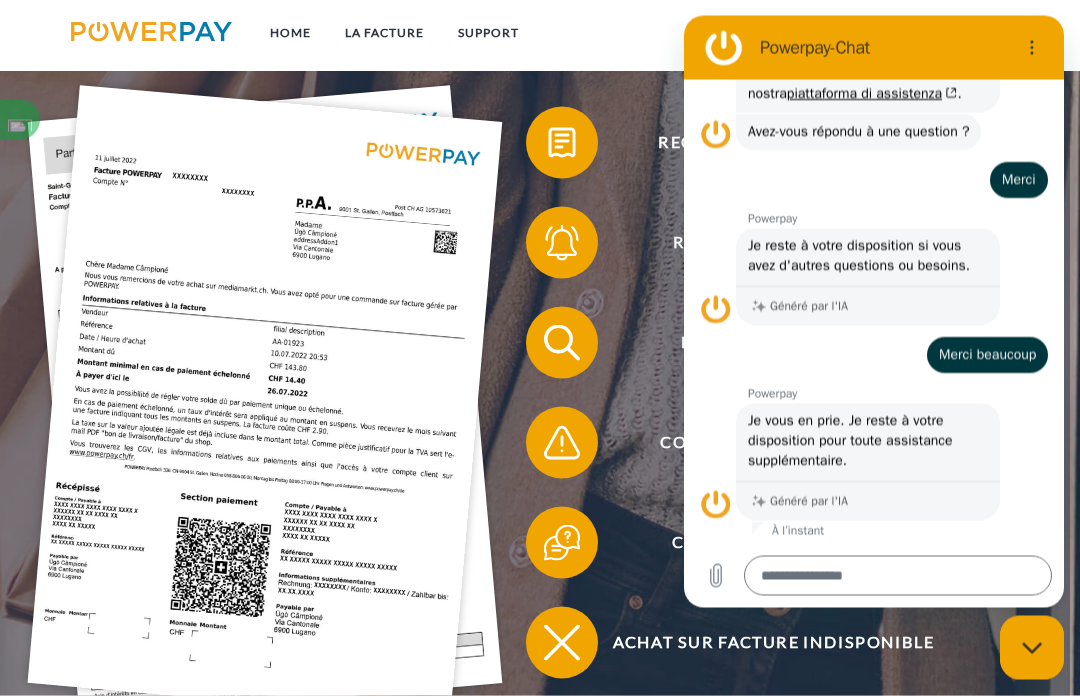 click on "Recevoir un rappel?" at bounding box center (773, 243) 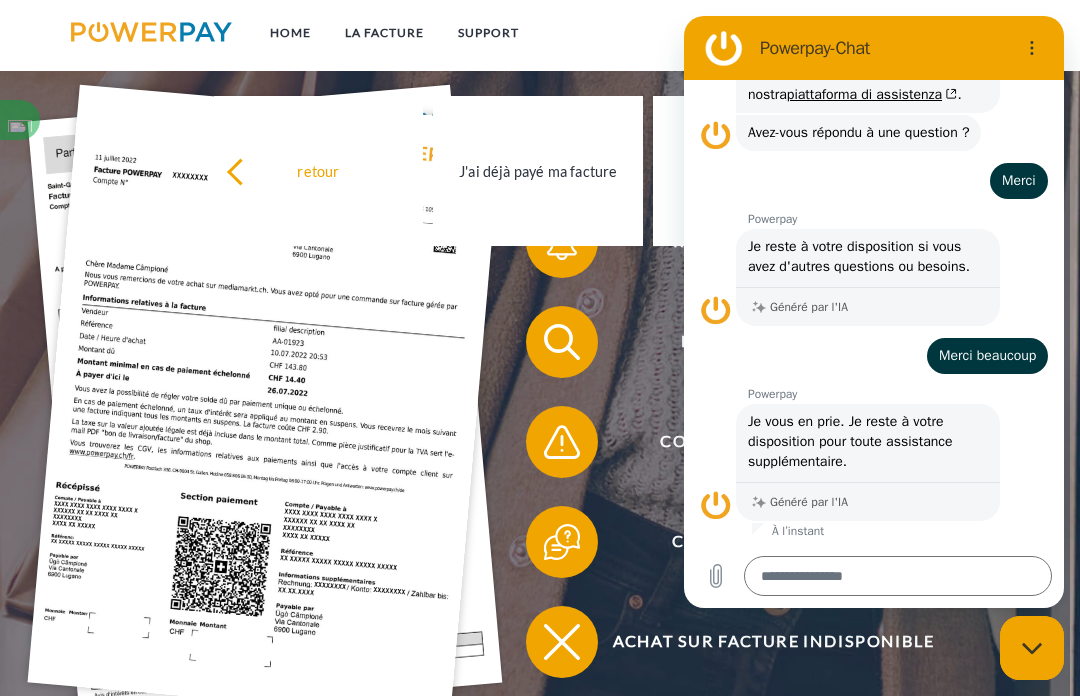 click on "Extrait de compte" at bounding box center [773, 342] 